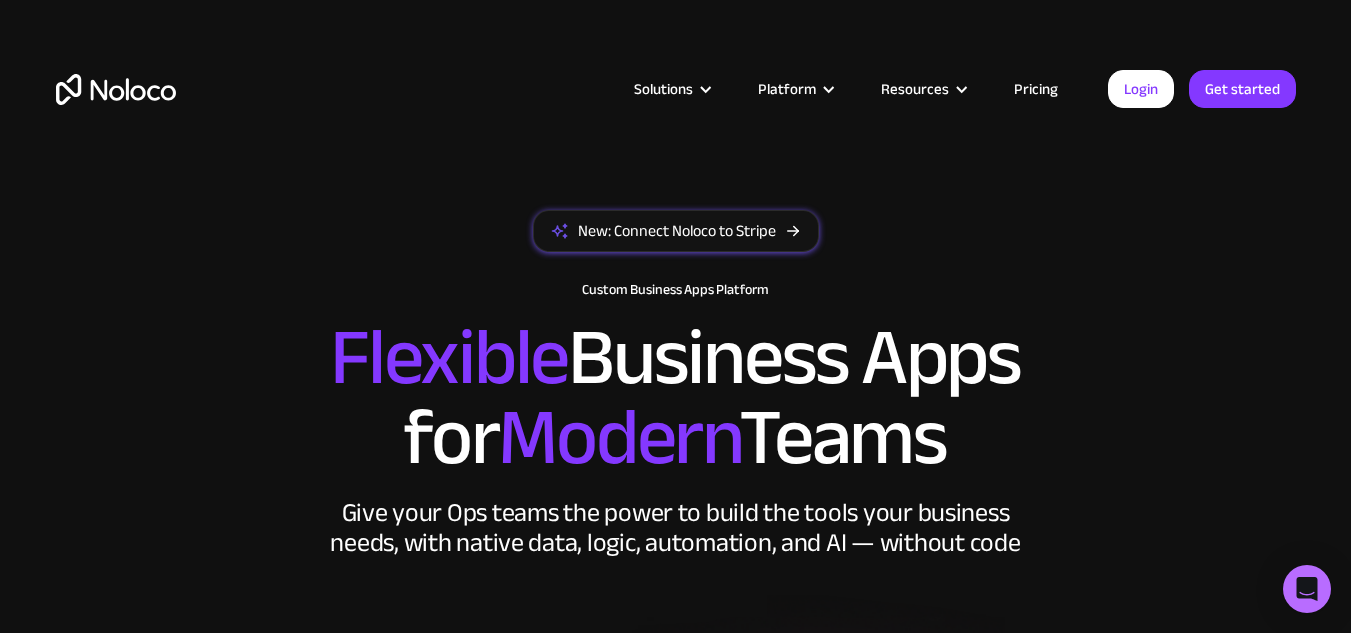 scroll, scrollTop: 0, scrollLeft: 0, axis: both 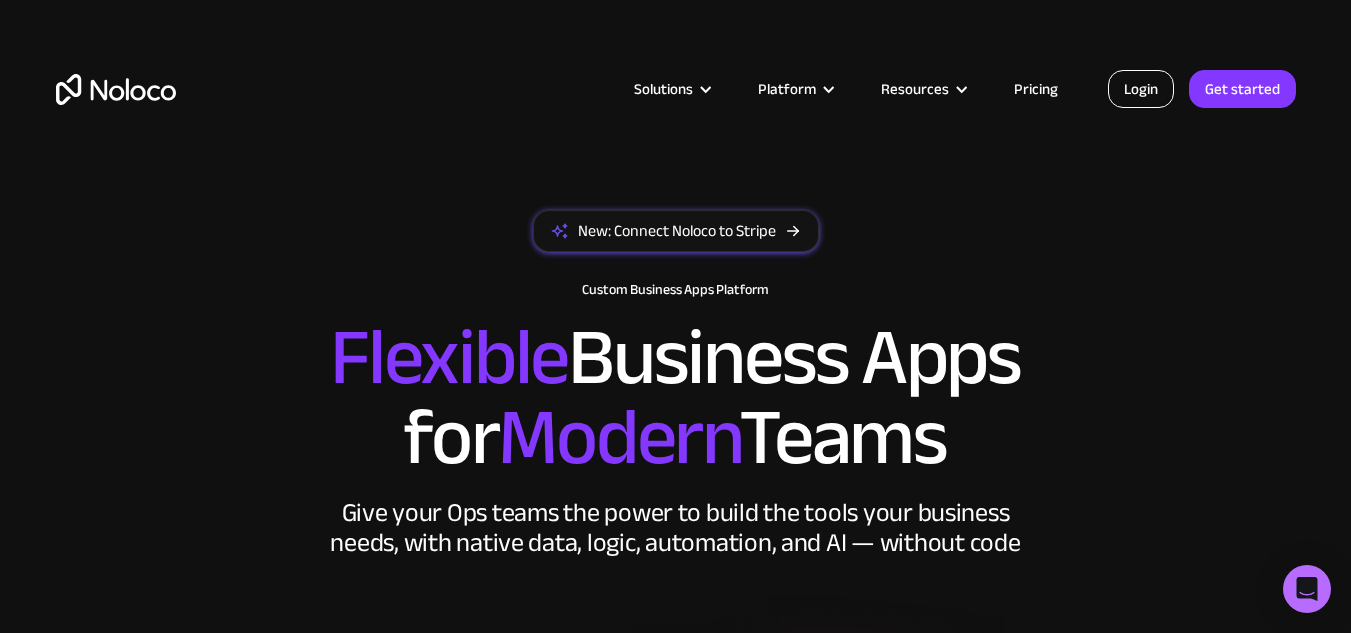 click on "Login" at bounding box center [1141, 89] 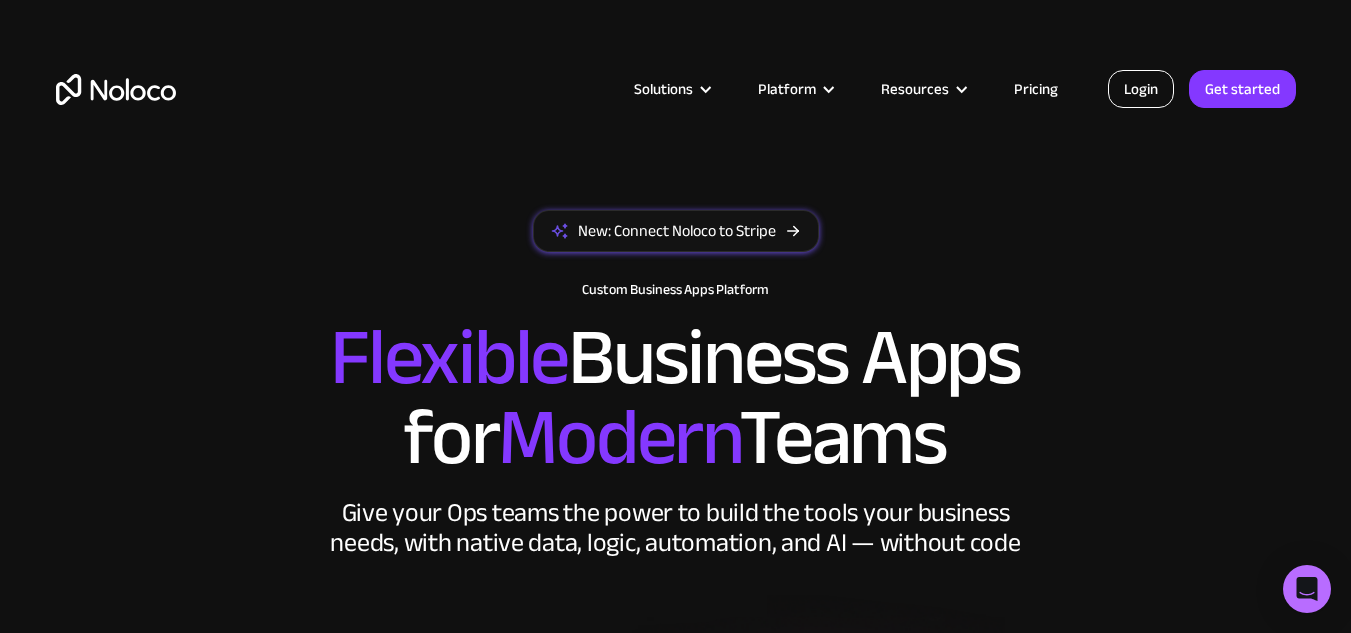 click on "Login" at bounding box center (1141, 89) 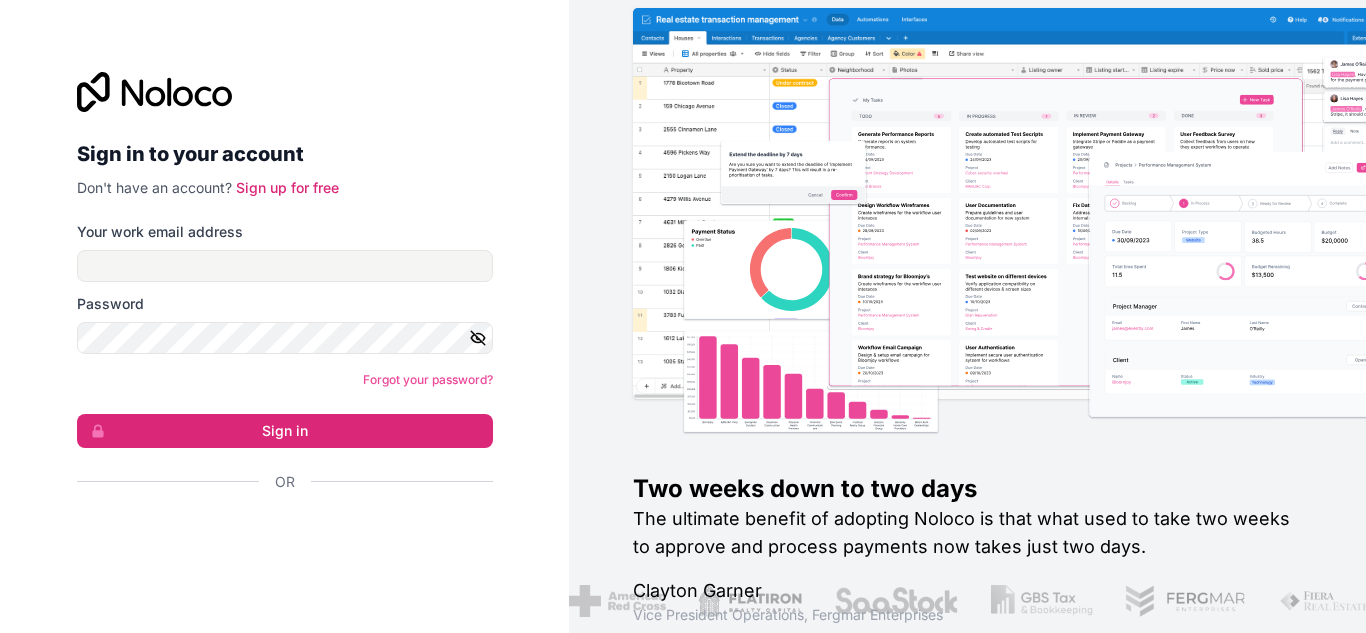 scroll, scrollTop: 0, scrollLeft: 0, axis: both 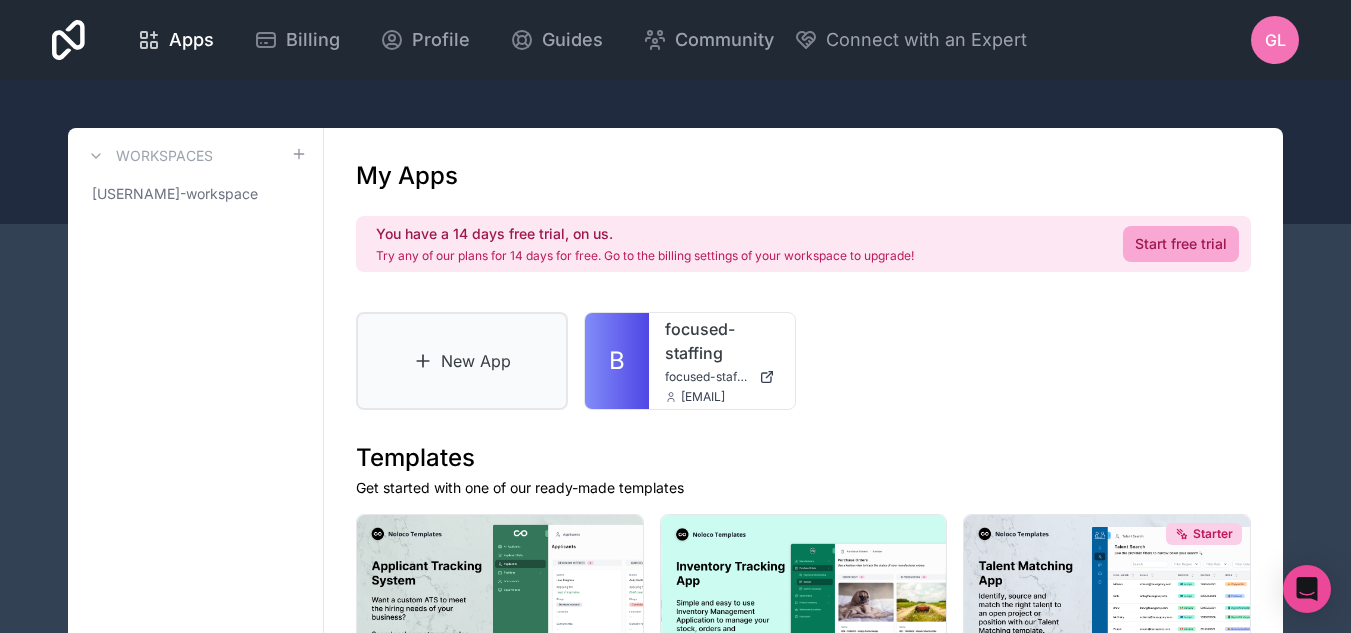 click on "New App" at bounding box center [462, 361] 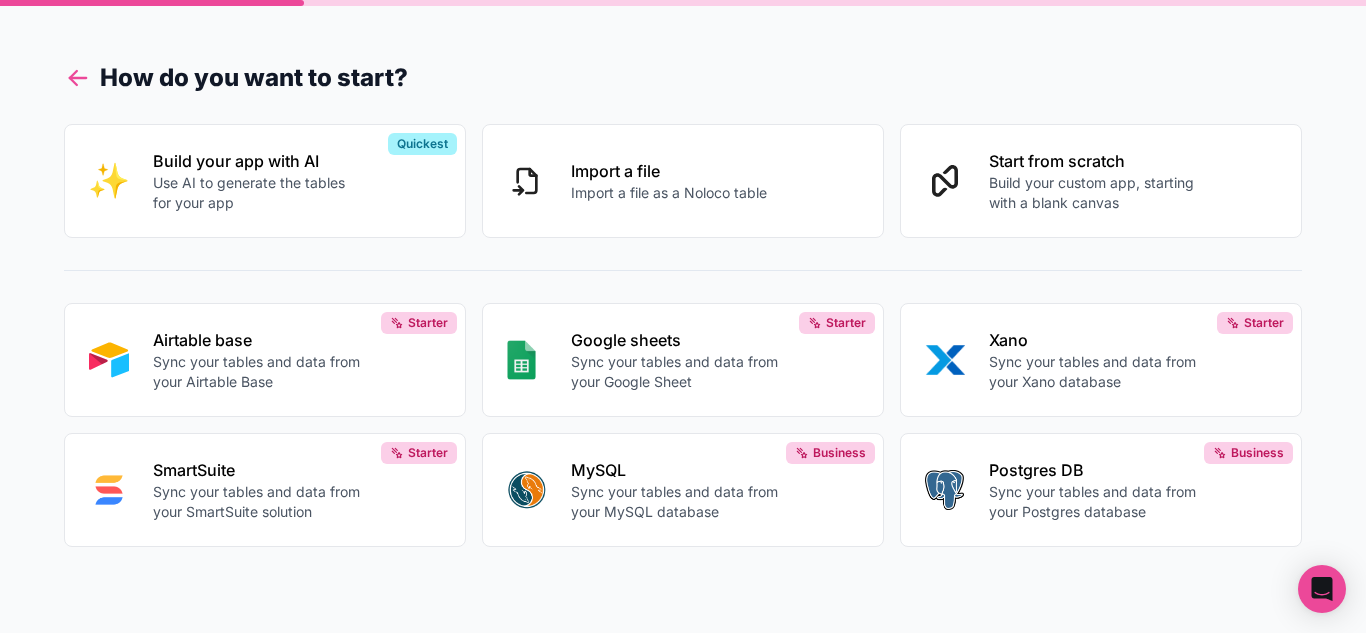 click 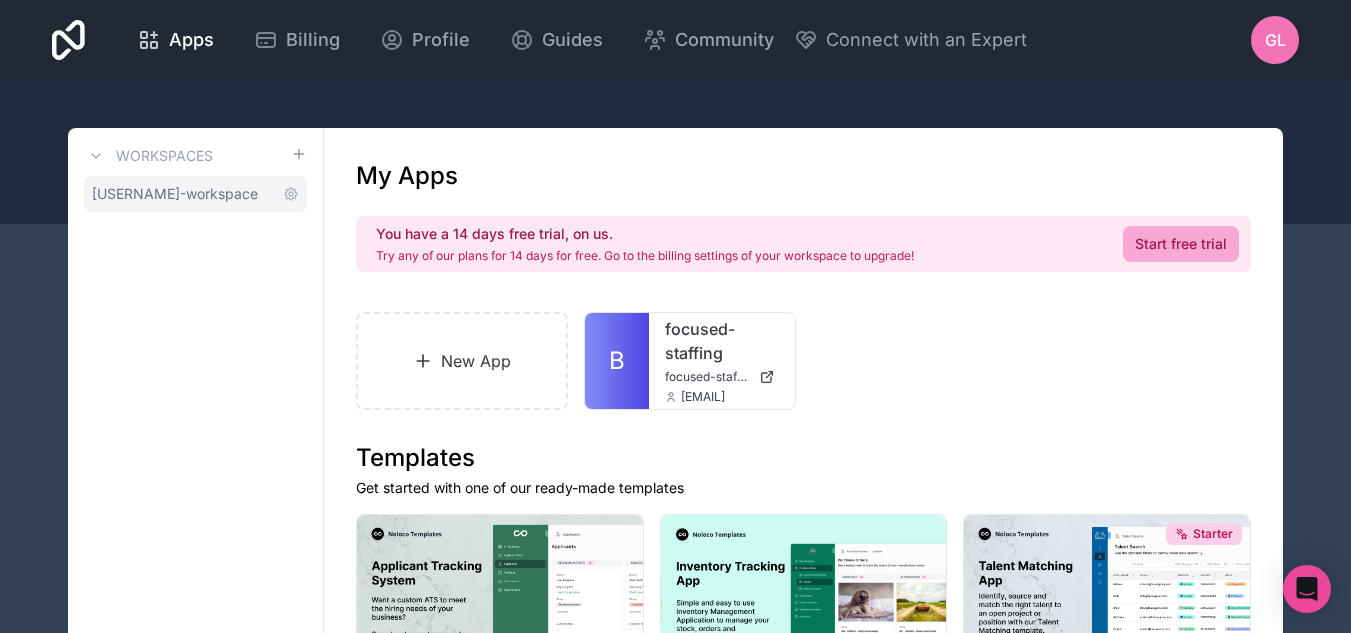 click on "giuliana-lazzarini-workspace" at bounding box center (175, 194) 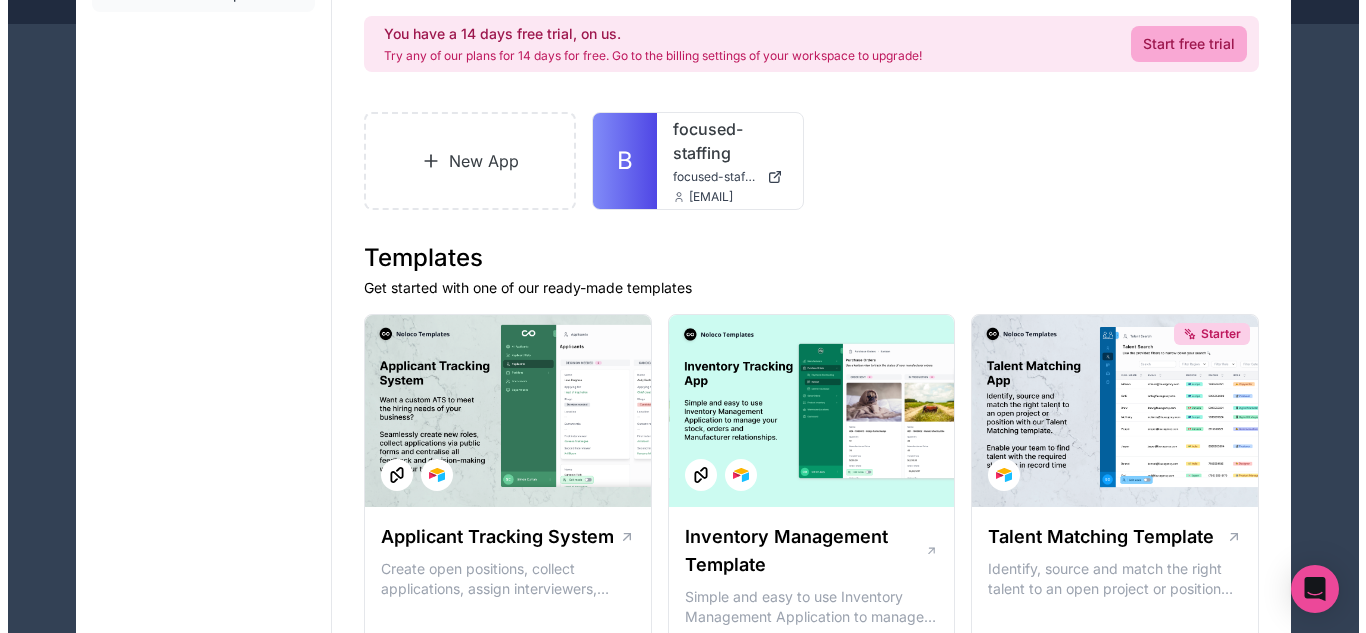 scroll, scrollTop: 0, scrollLeft: 0, axis: both 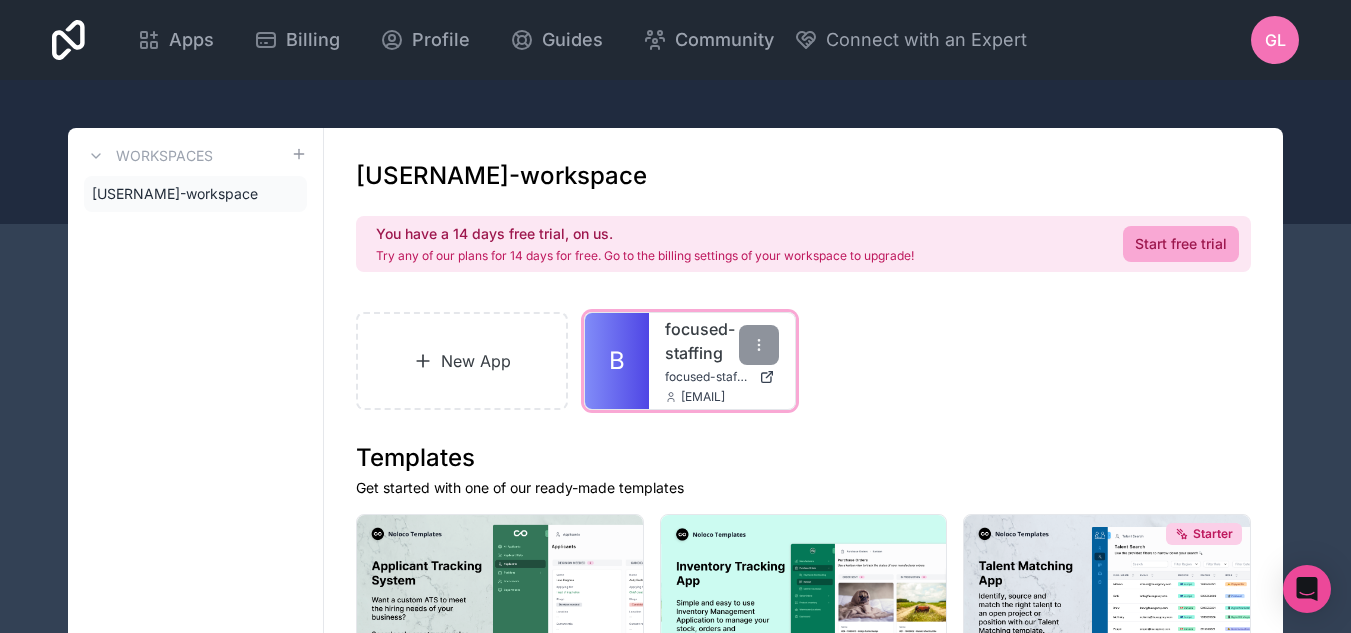 click on "focused-staffing focused-staffing.noloco.co giuliana@focused-staffing.com" at bounding box center [722, 361] 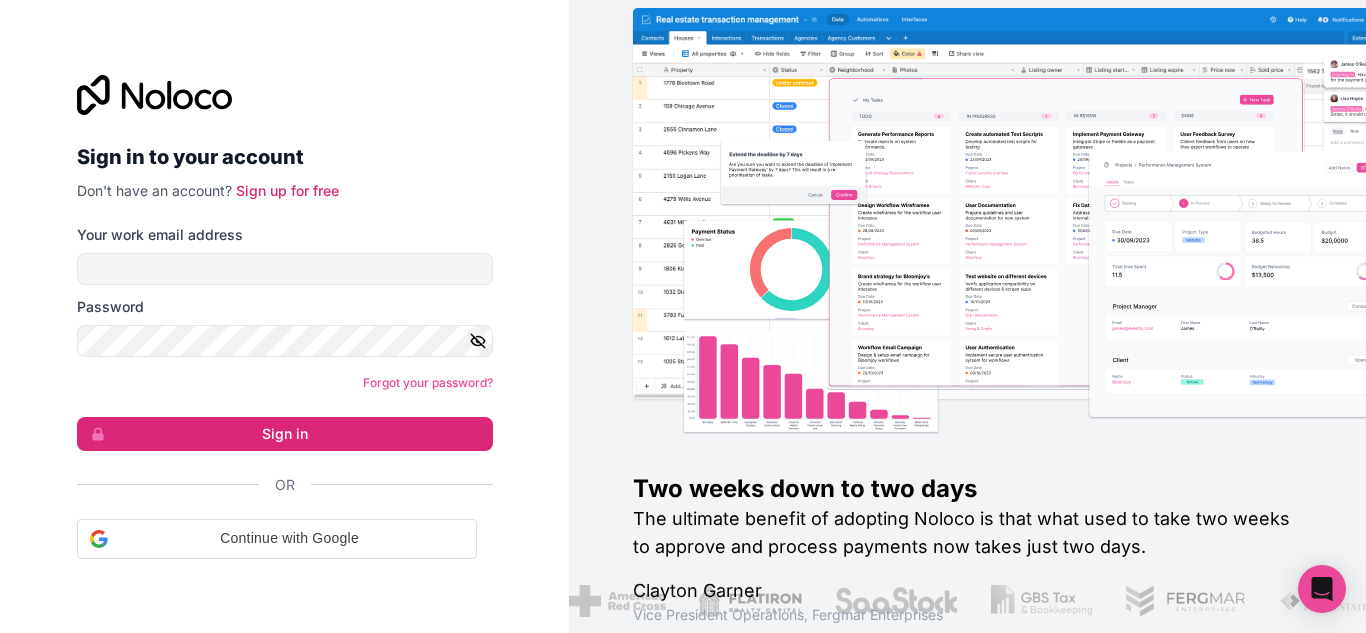 scroll, scrollTop: 0, scrollLeft: 0, axis: both 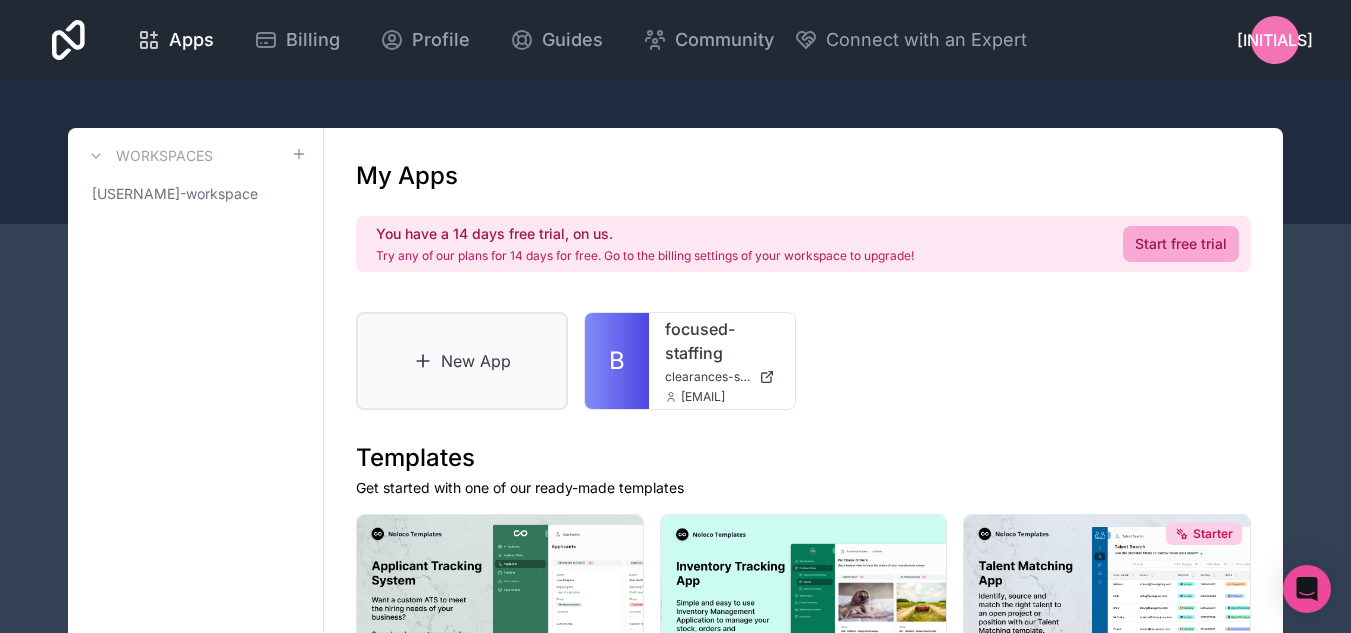 click on "New App" at bounding box center (462, 361) 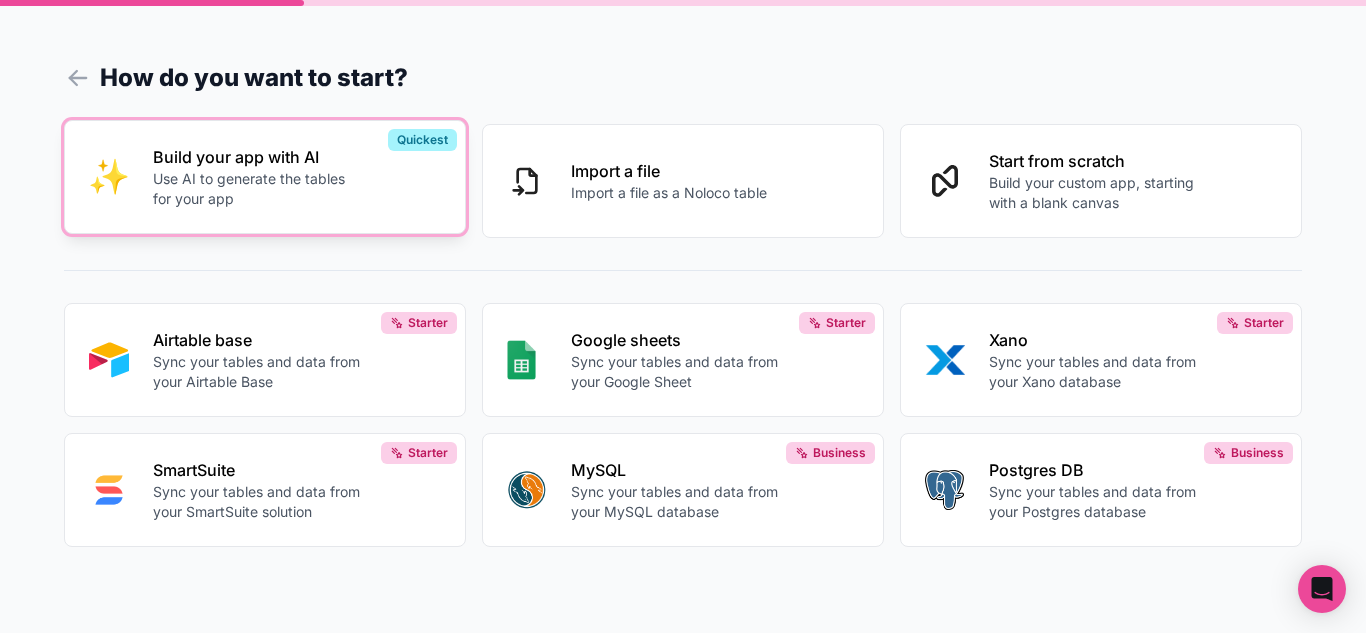 click on "Build your app with AI" at bounding box center (257, 157) 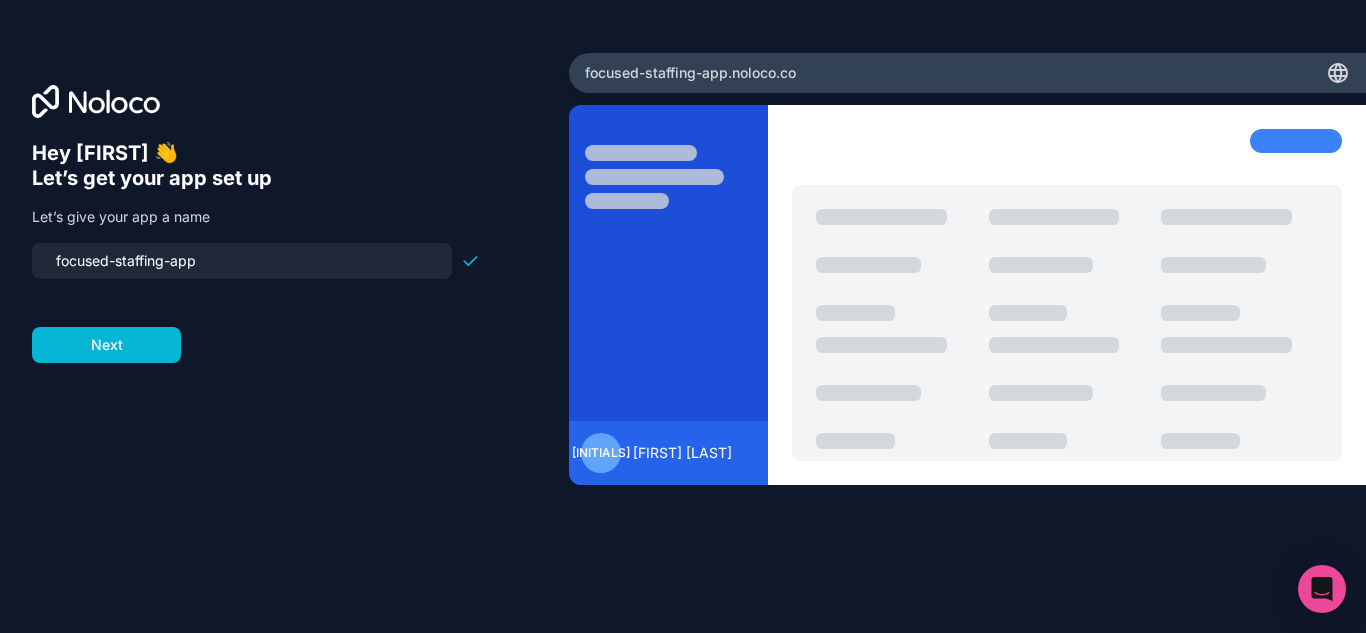 drag, startPoint x: 265, startPoint y: 260, endPoint x: 0, endPoint y: 264, distance: 265.03018 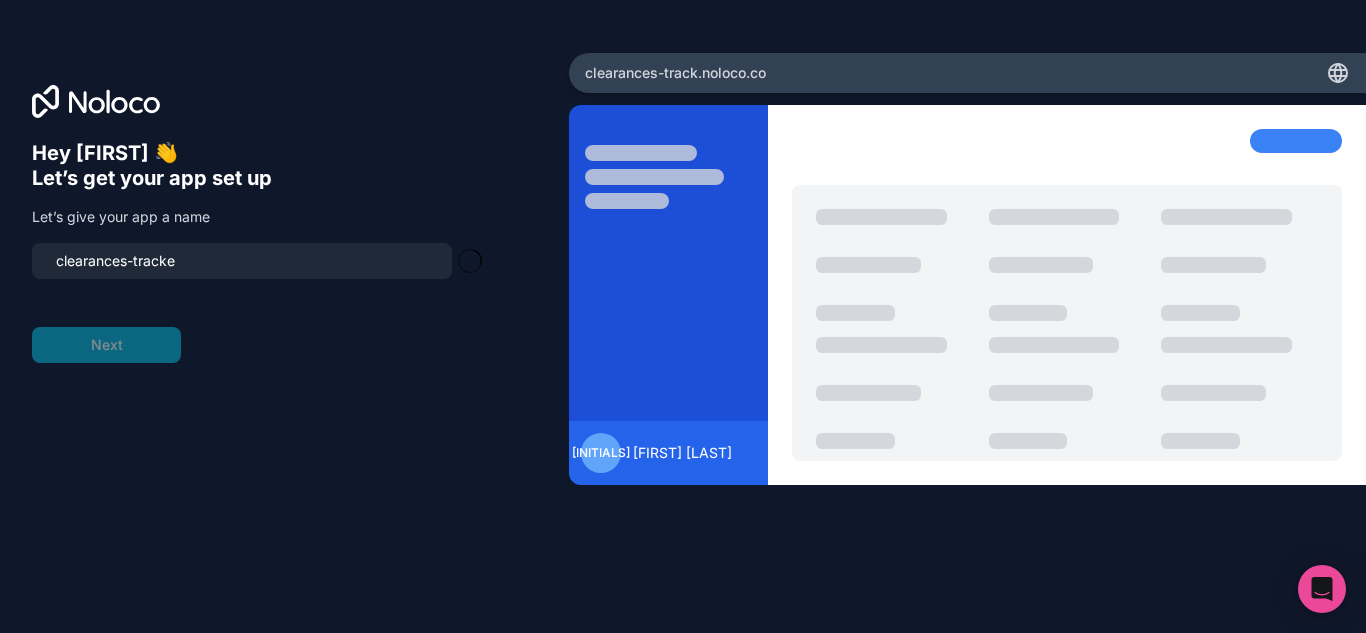 type on "clearances-tracker" 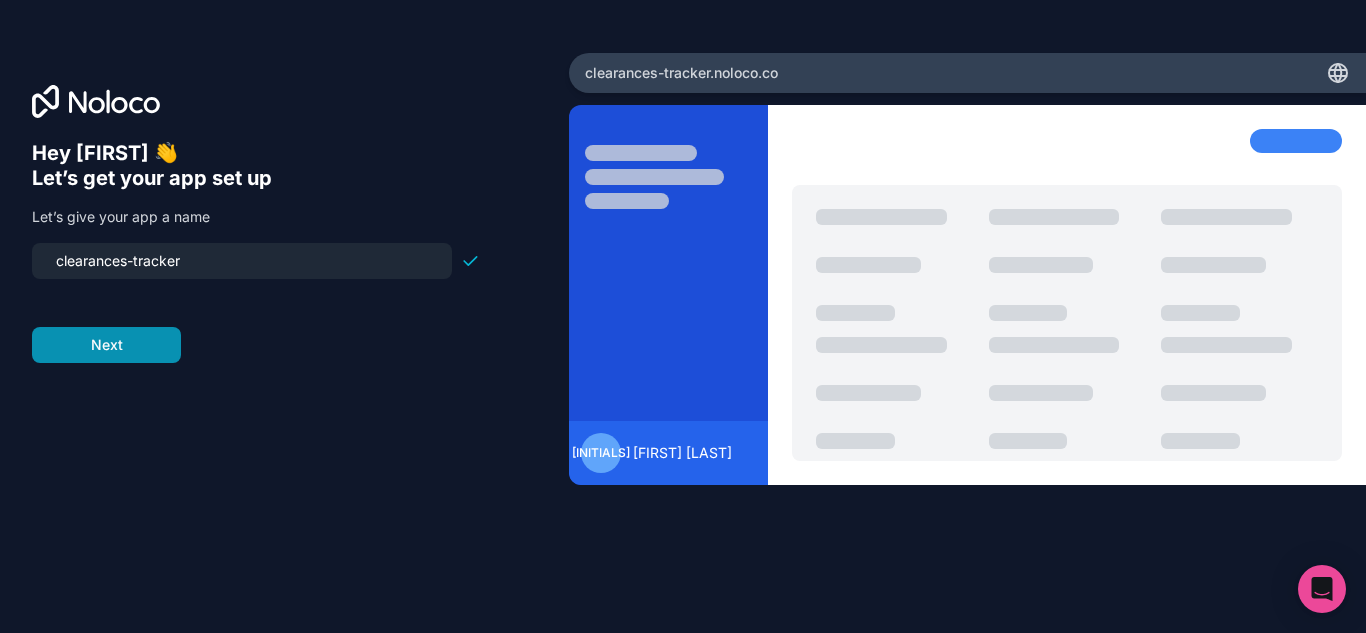 click on "Next" at bounding box center (106, 345) 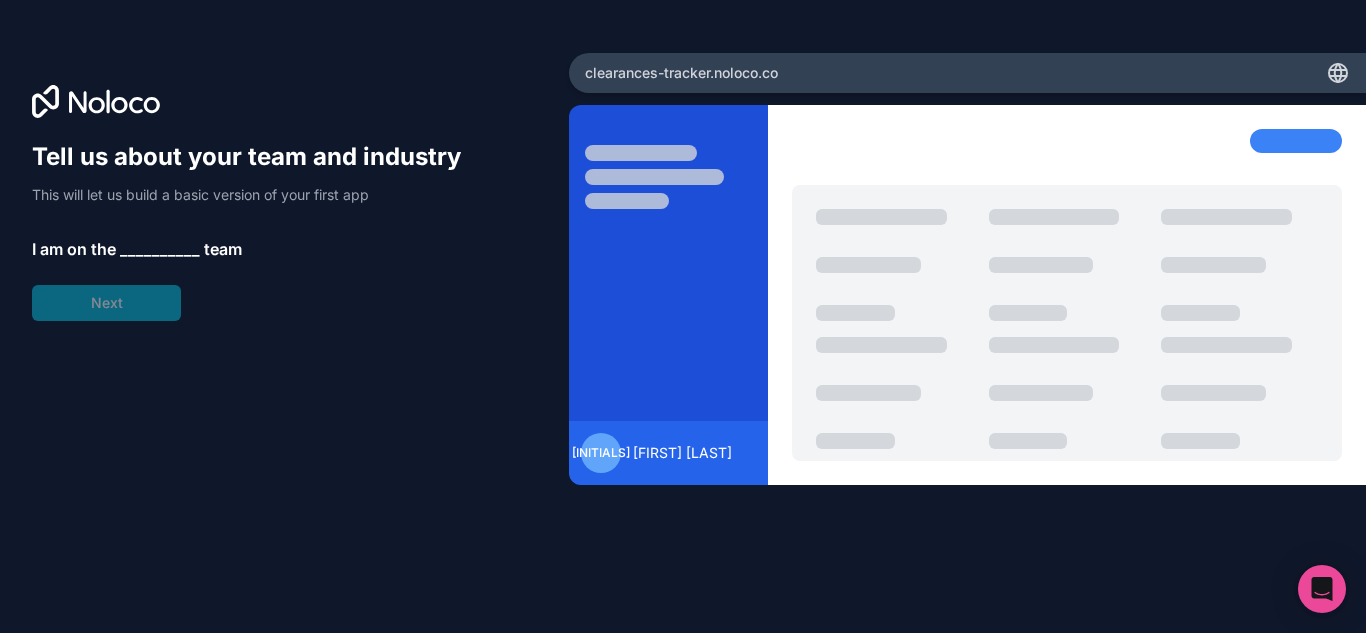 click on "__________" at bounding box center [160, 249] 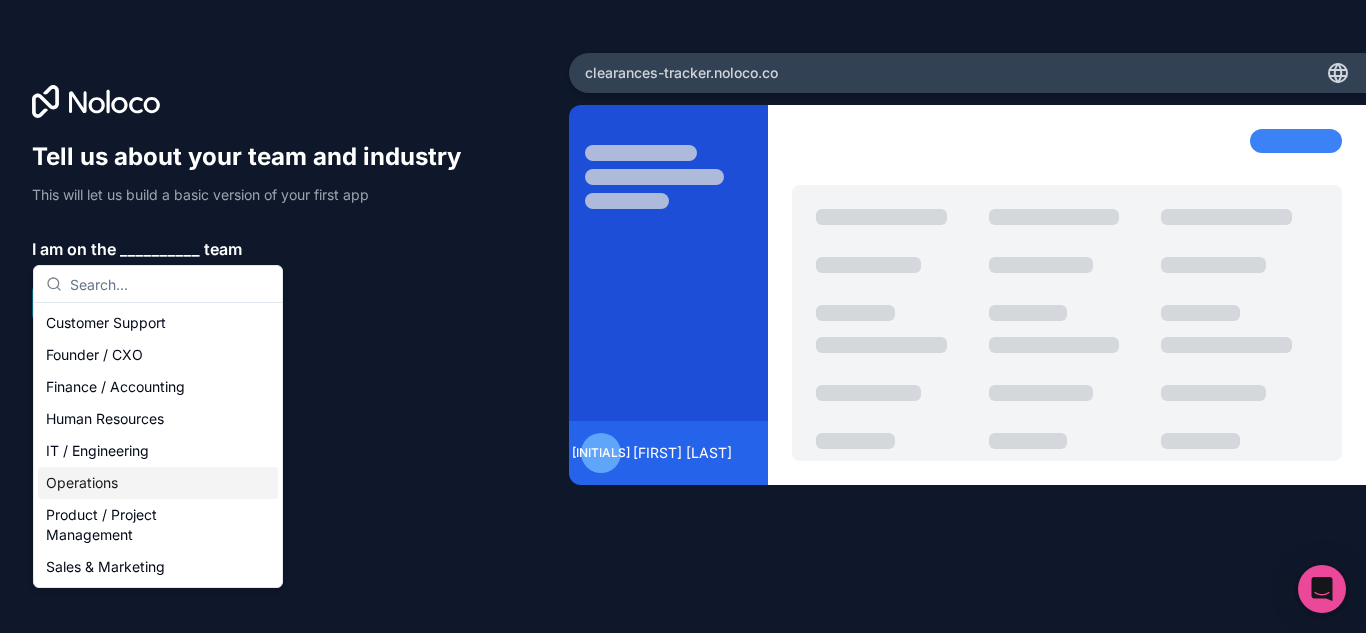click on "Operations" at bounding box center [158, 483] 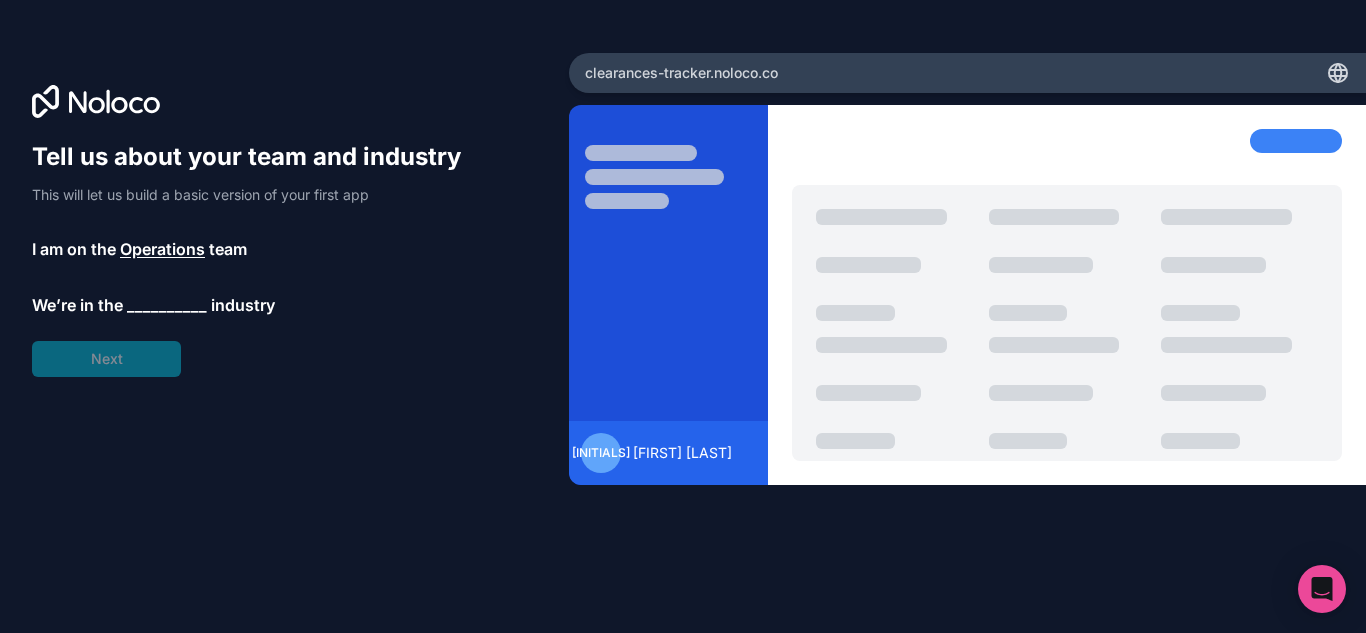 click on "__________" at bounding box center [167, 305] 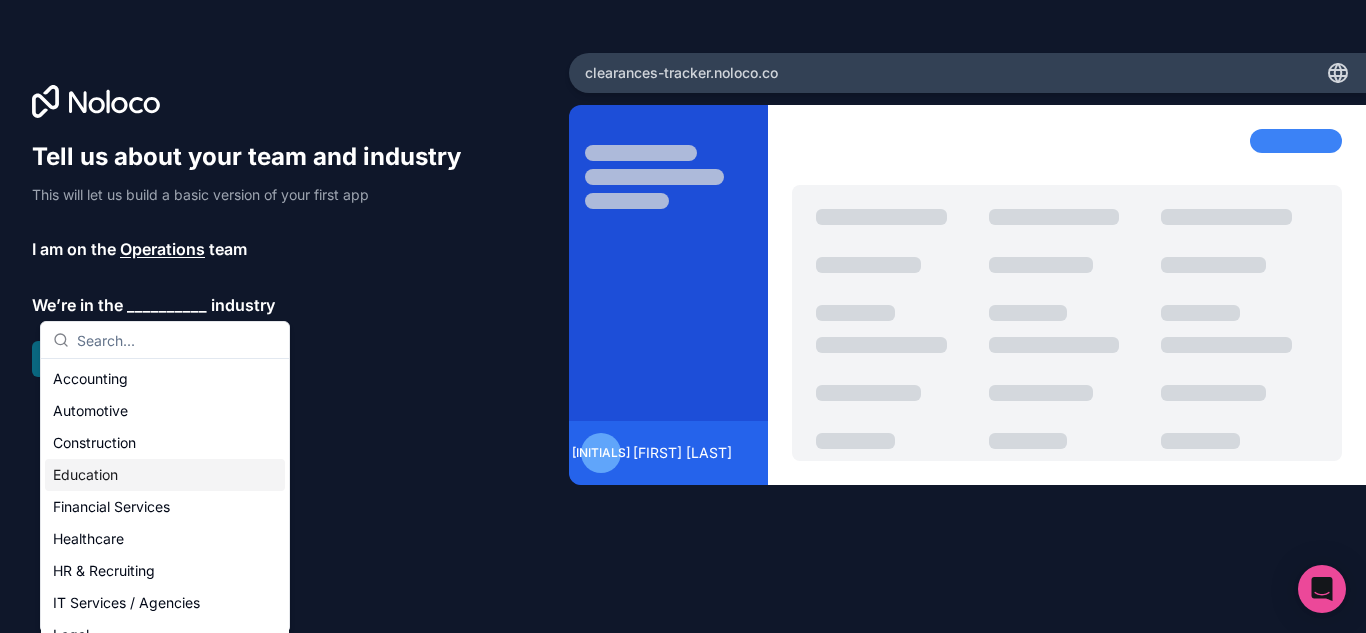 click on "Education" at bounding box center (165, 475) 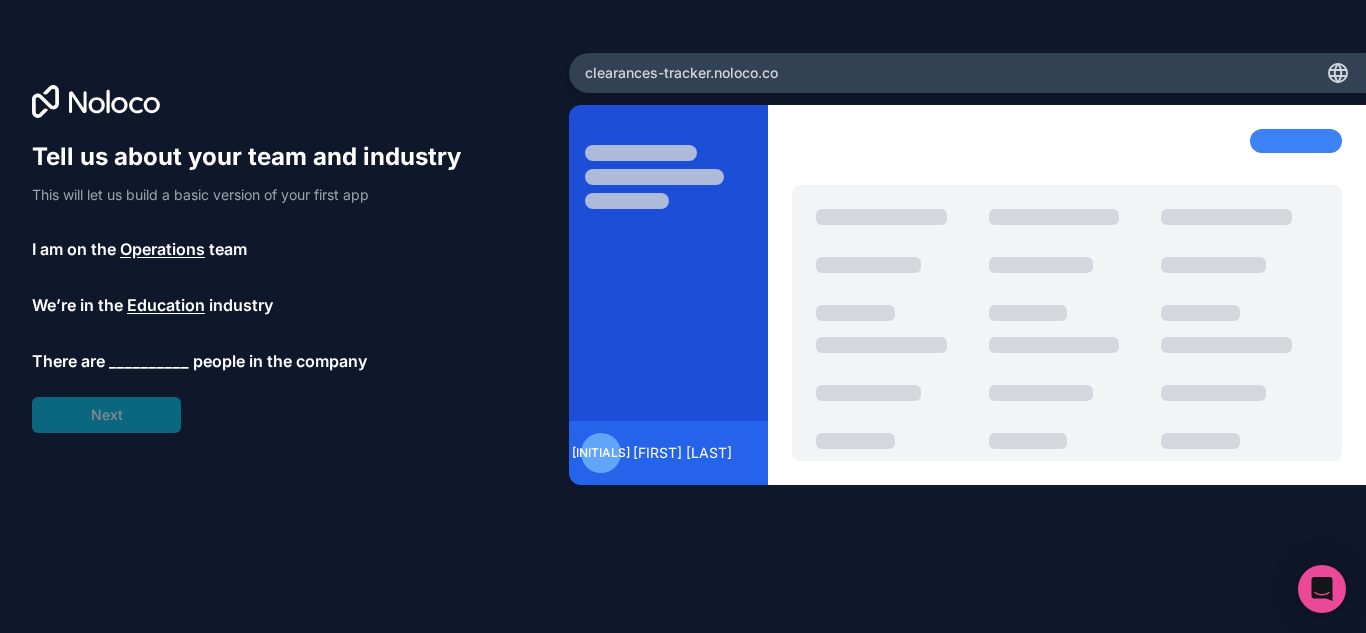 click on "__________" at bounding box center [149, 361] 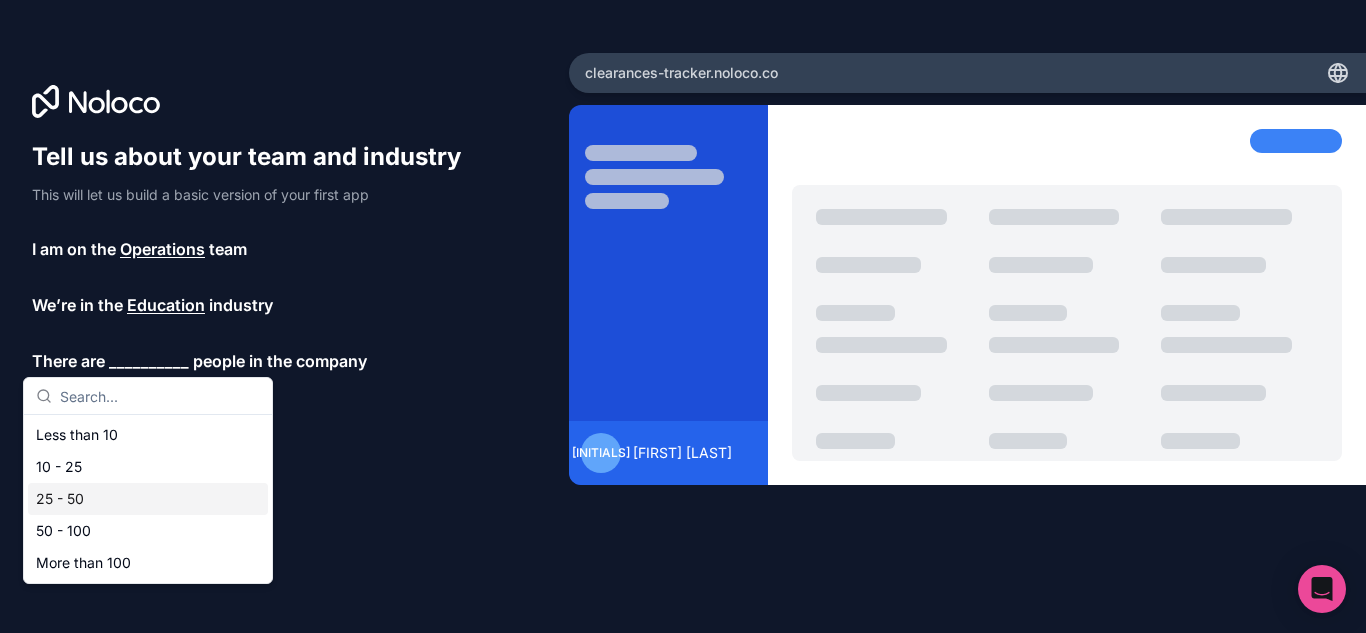 click on "25 - 50" at bounding box center [148, 499] 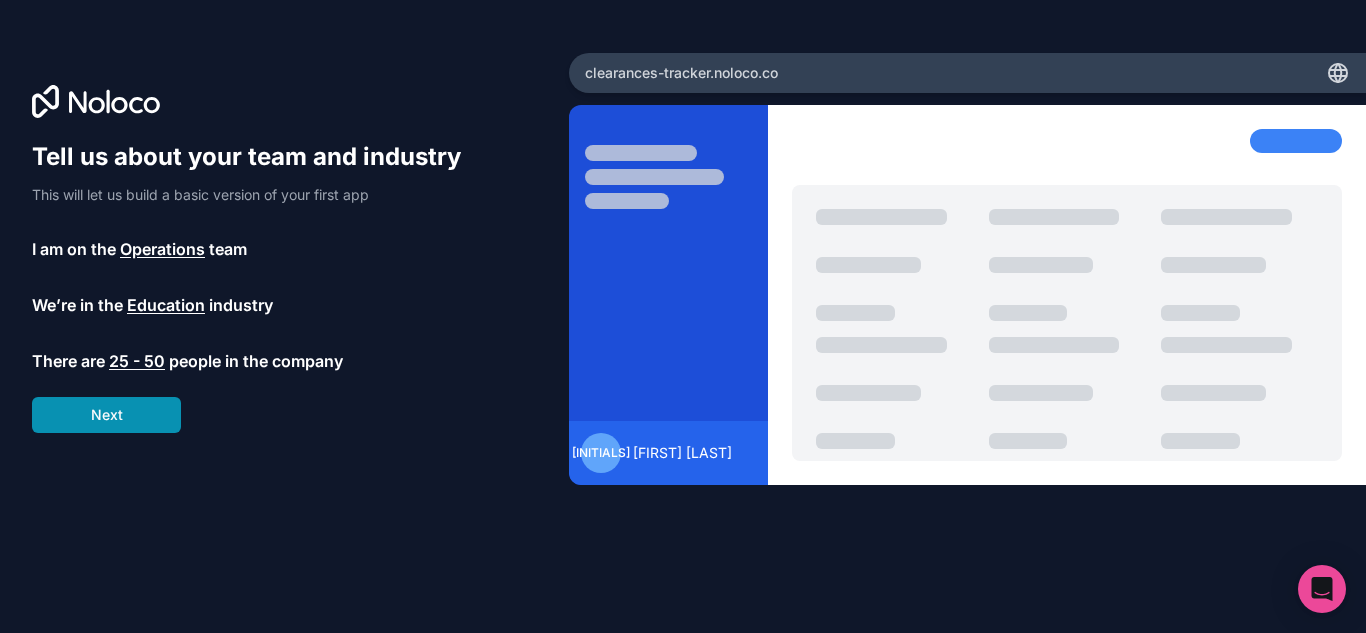 click on "Next" at bounding box center (106, 415) 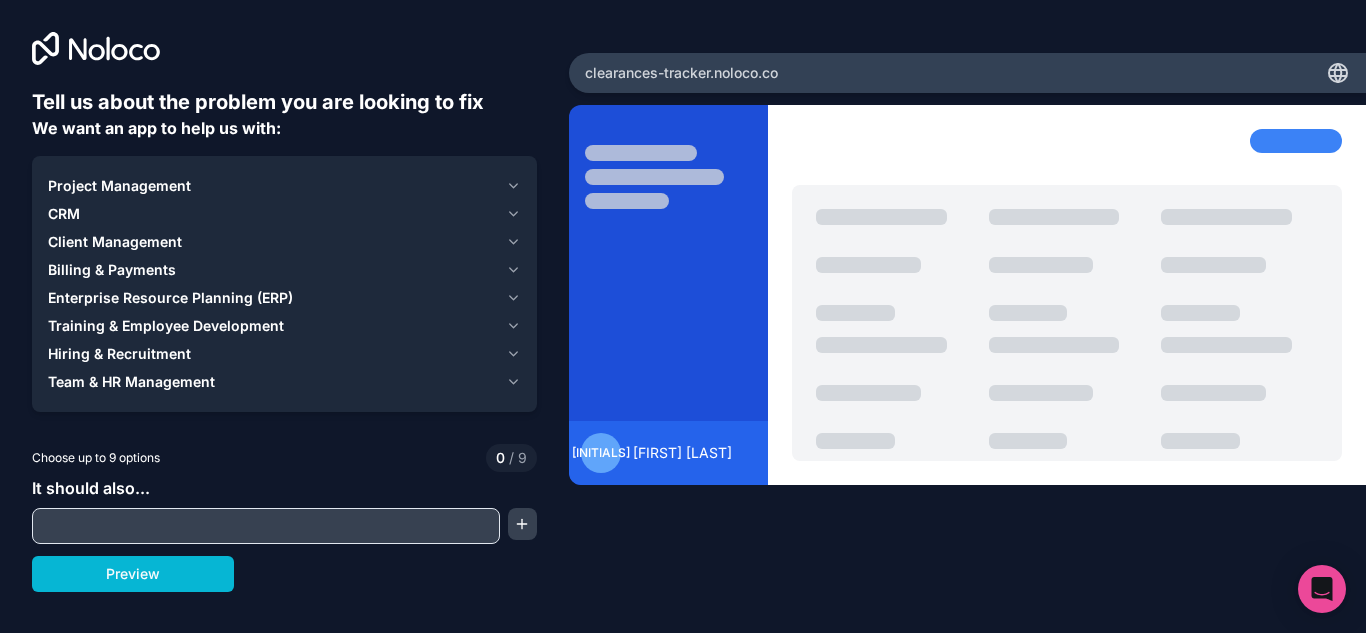 click on "Client Management" at bounding box center [115, 242] 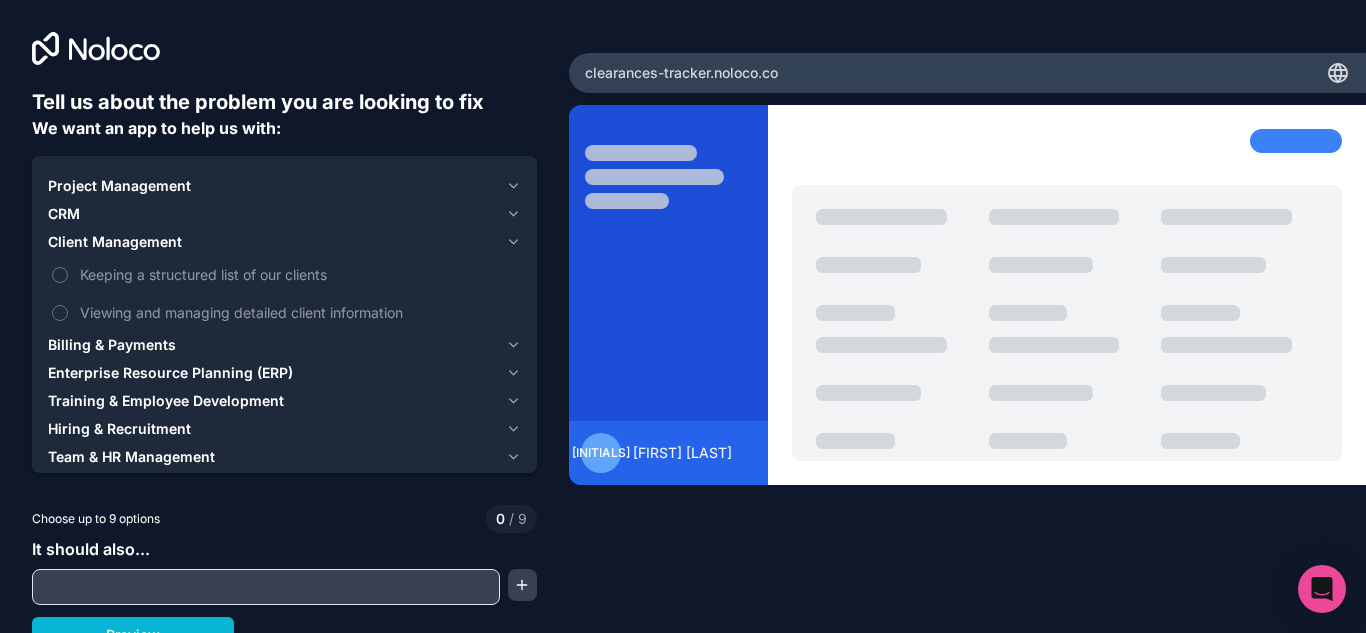 click on "Client Management" at bounding box center (115, 242) 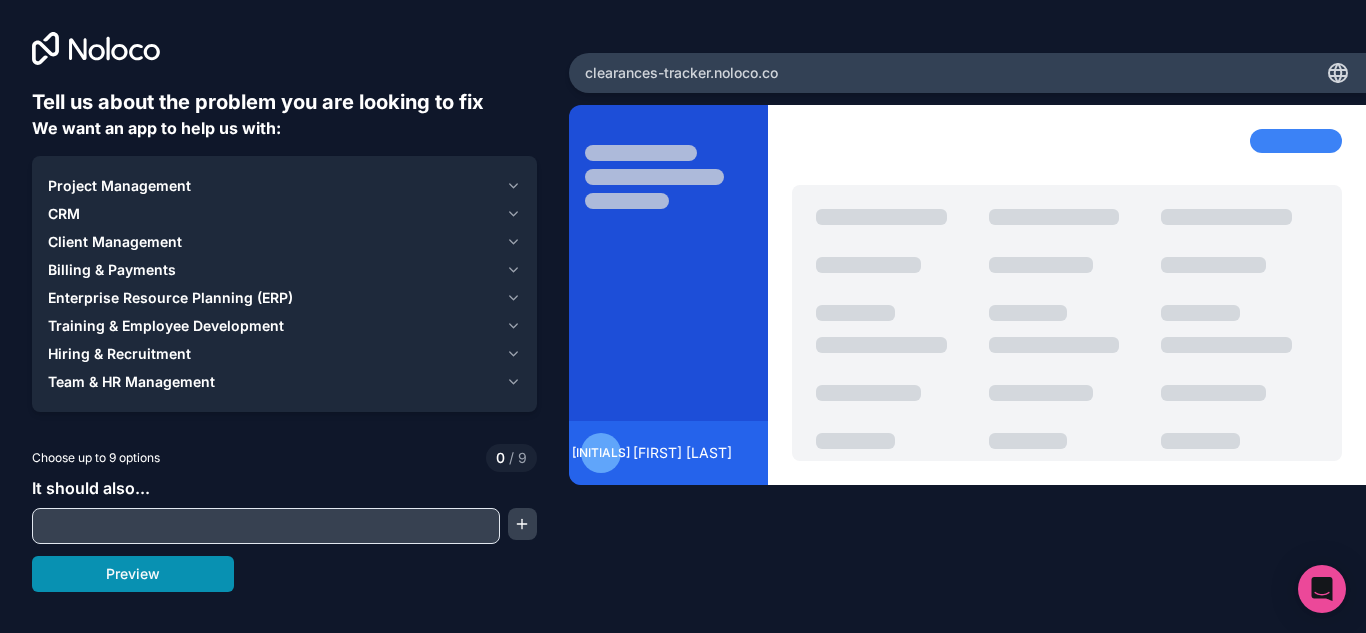 click on "Preview" at bounding box center [133, 574] 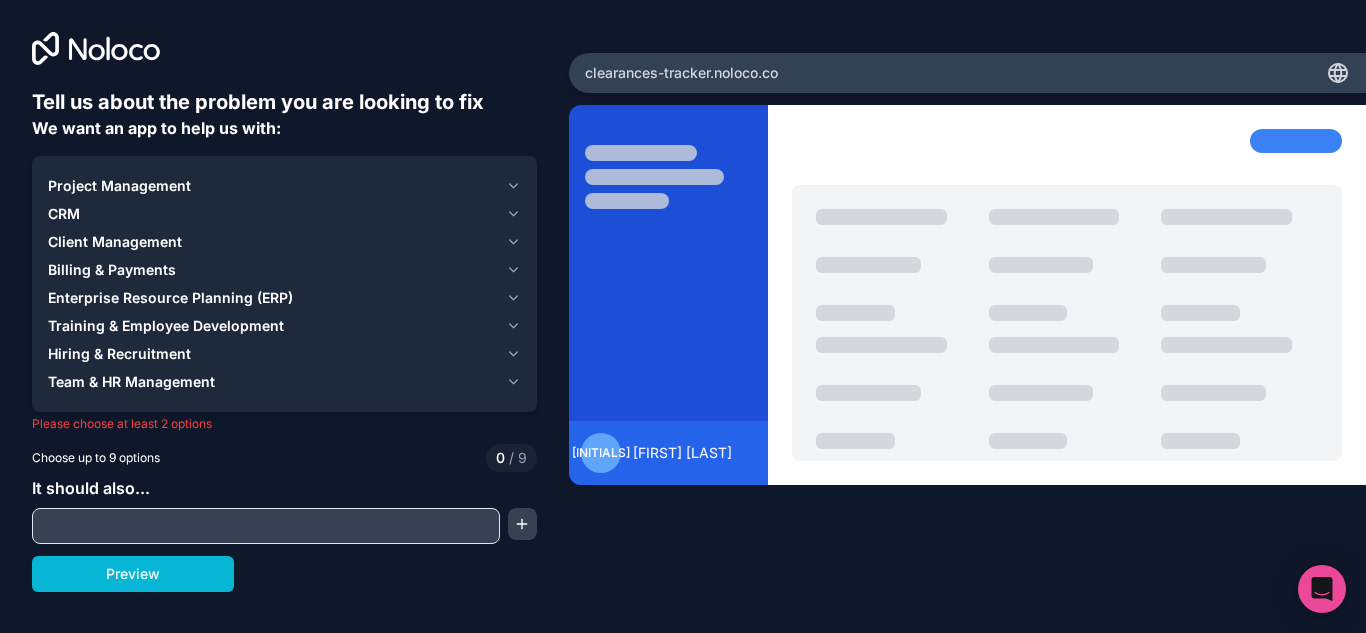 click on "Please choose at least 2 options" at bounding box center (284, 424) 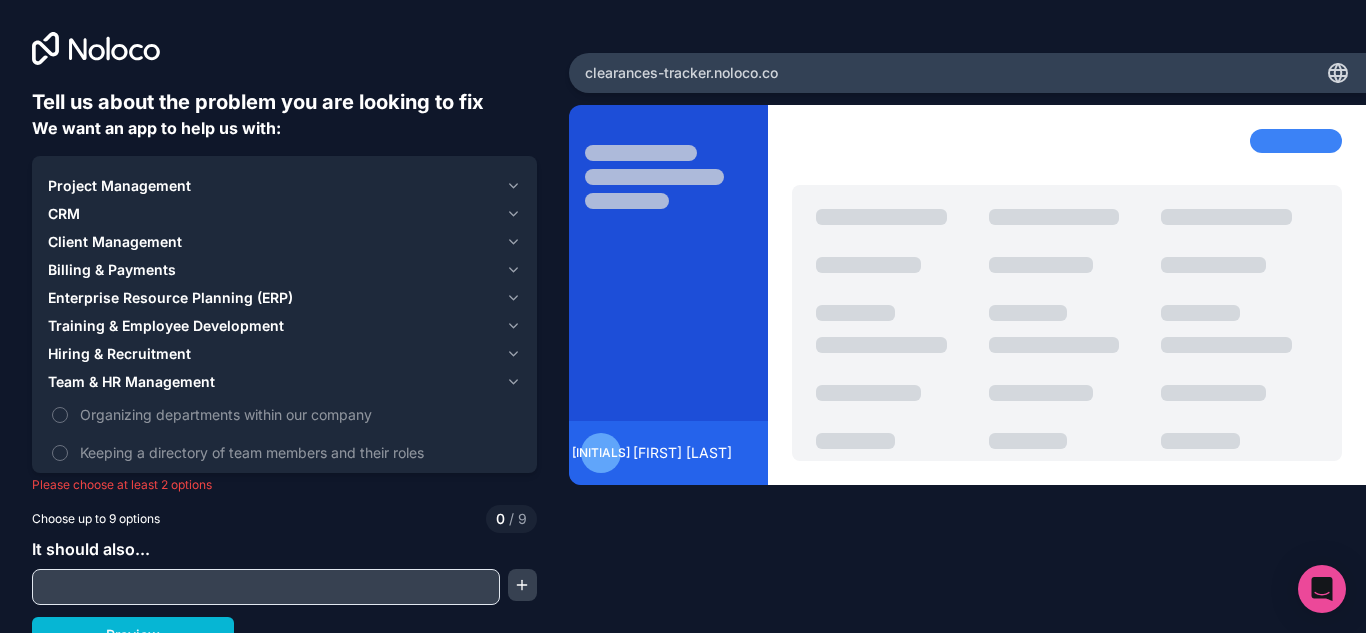 click on "Team & HR Management" at bounding box center [273, 382] 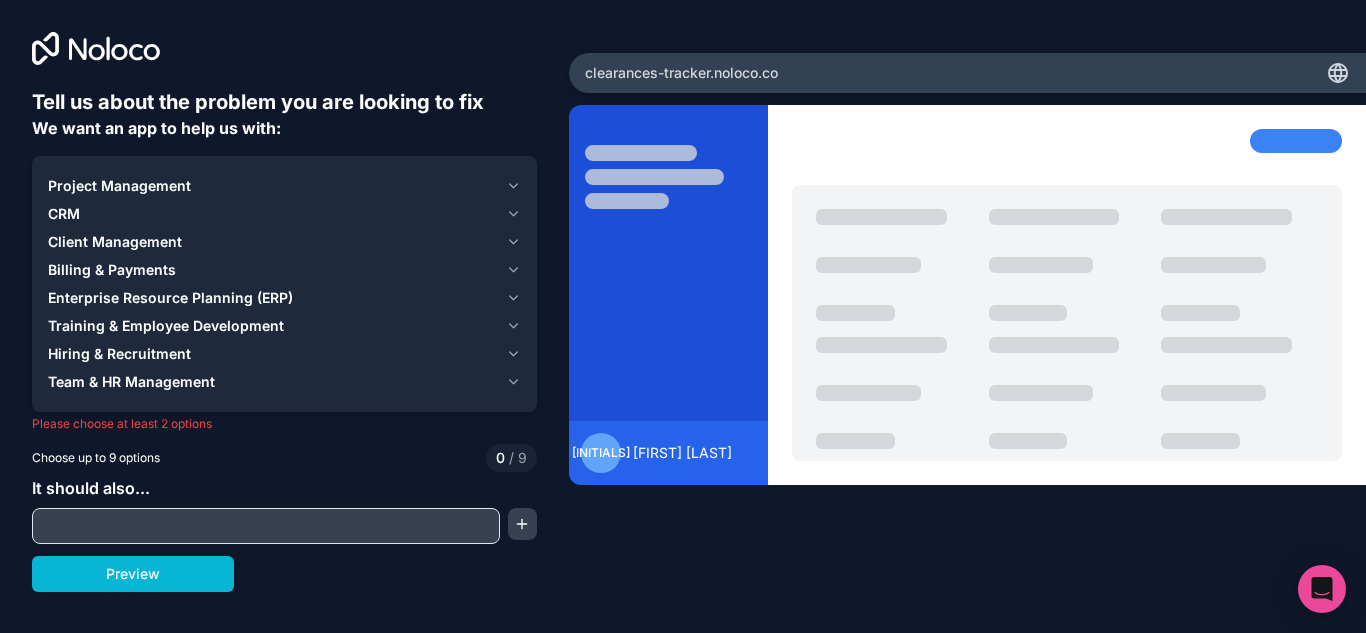 click on "Project Management" at bounding box center (119, 186) 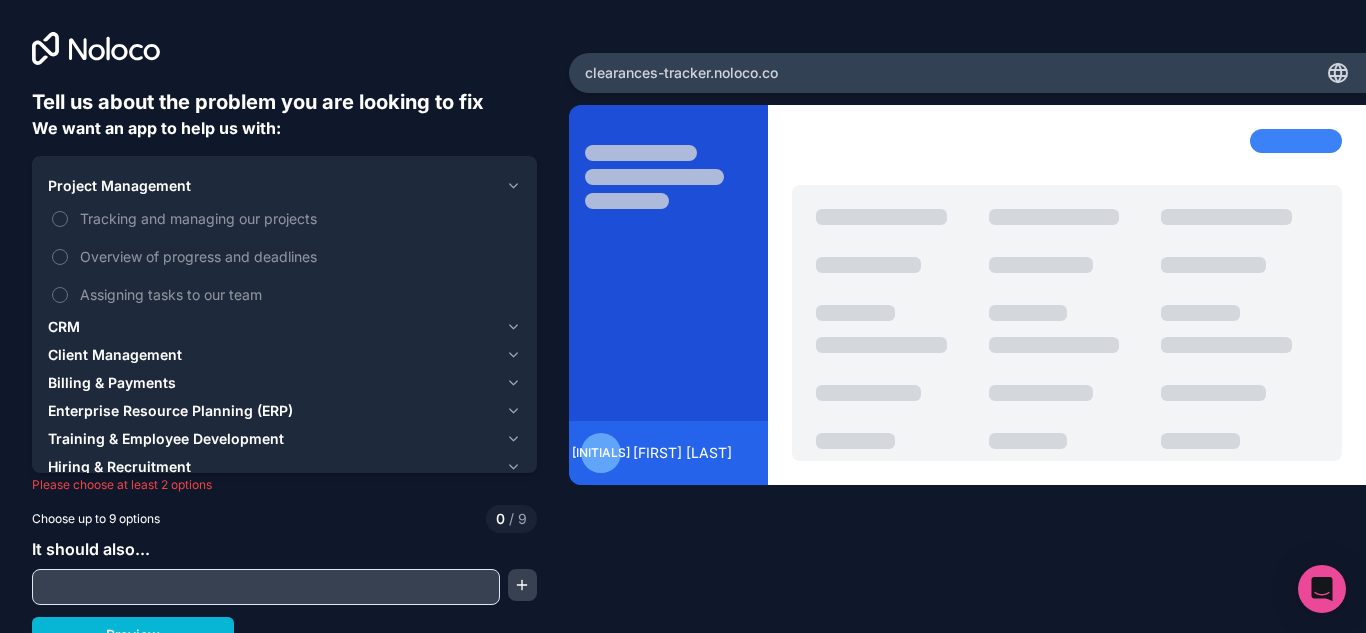 click on "Project Management" at bounding box center [119, 186] 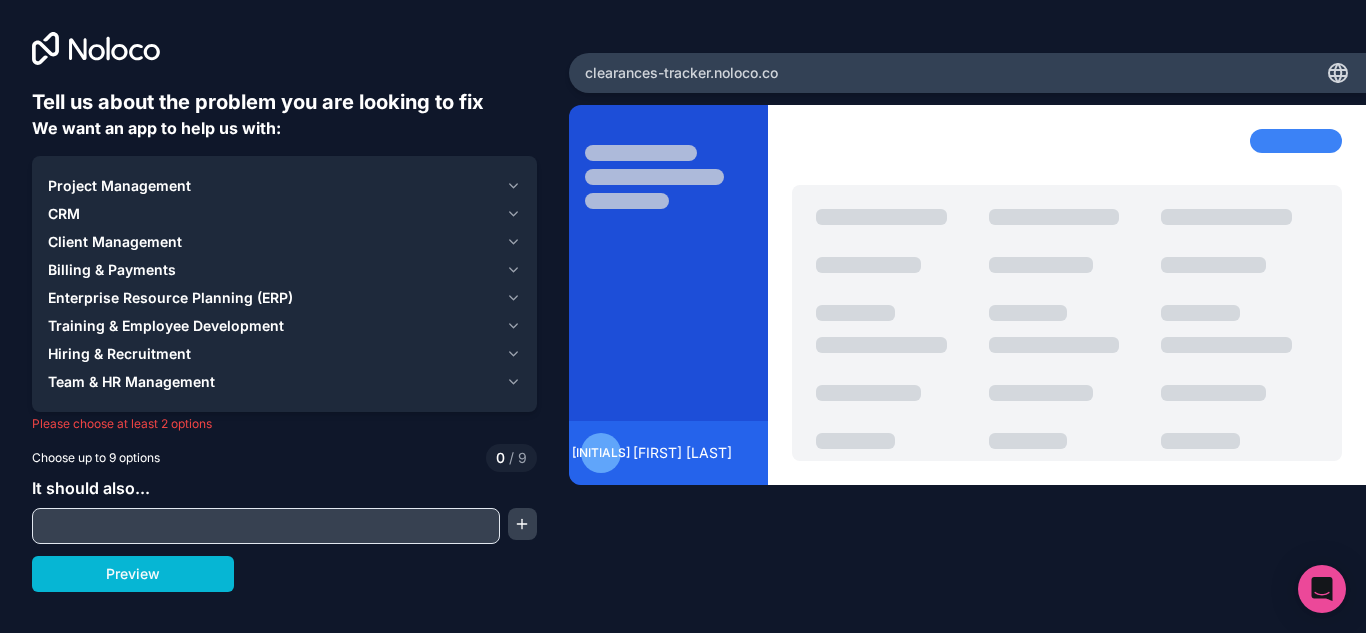 click on "CRM" at bounding box center [284, 214] 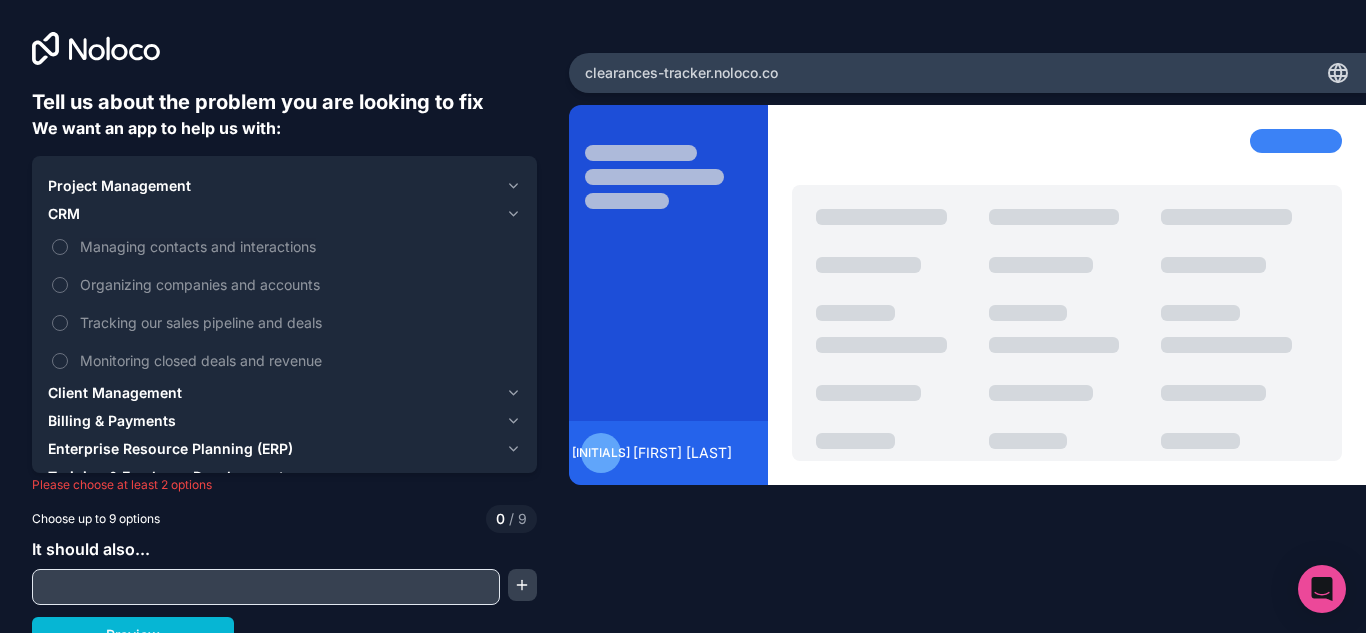 click on "CRM" at bounding box center [273, 214] 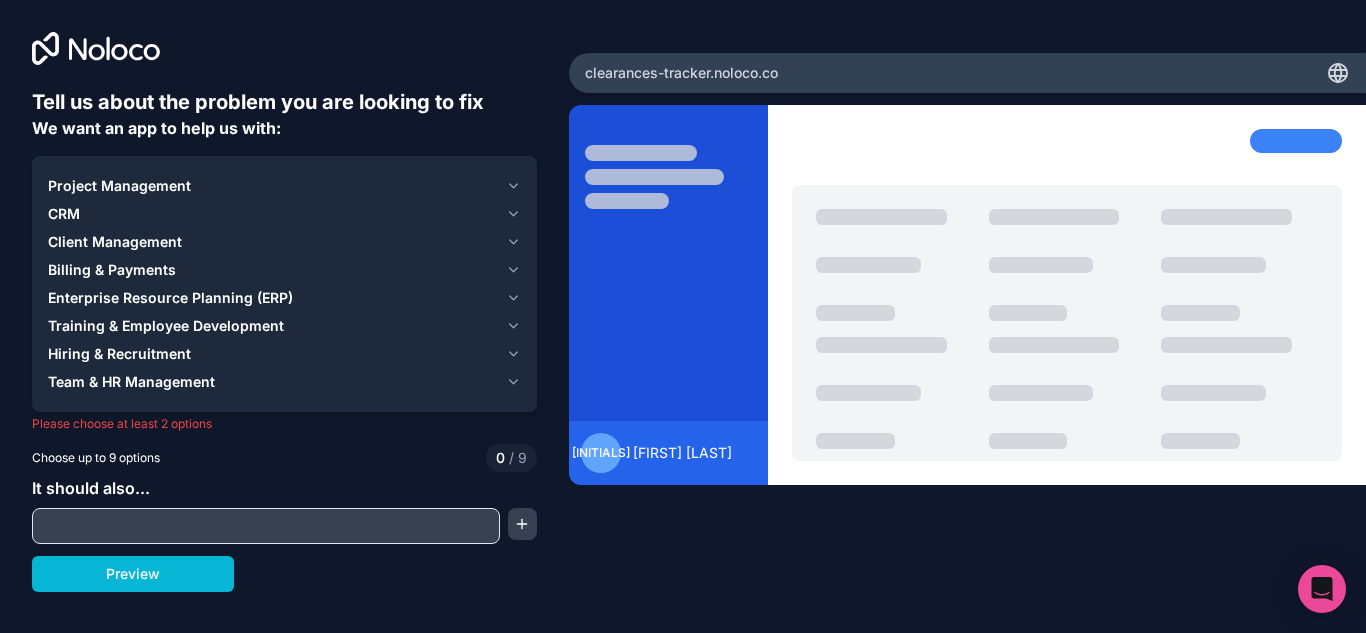 click on "Client Management" at bounding box center (115, 242) 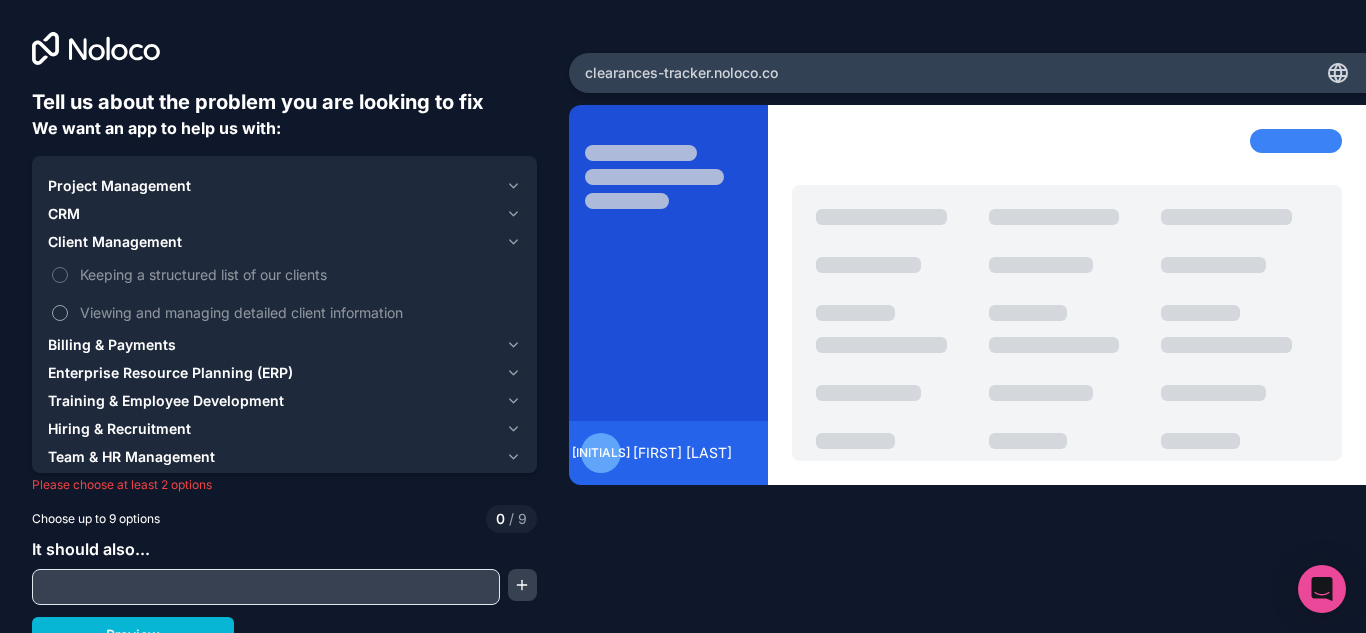 click on "Viewing and managing detailed client information" at bounding box center [298, 312] 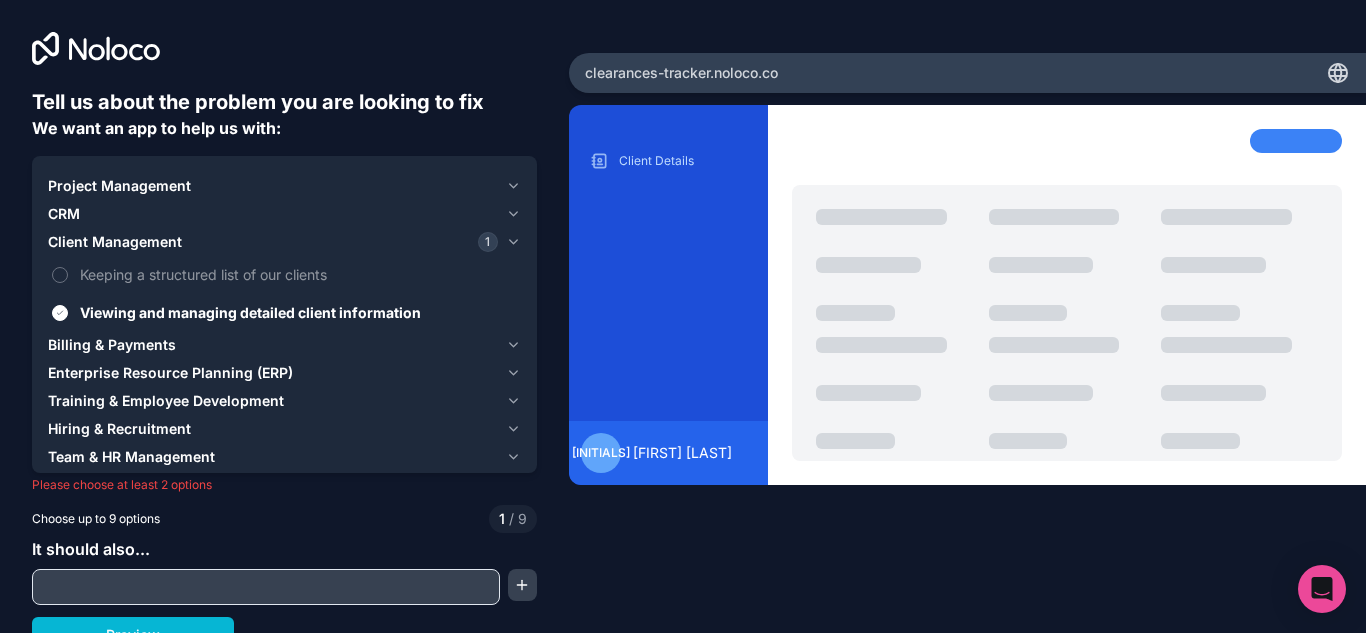 click on "Billing & Payments" at bounding box center [112, 345] 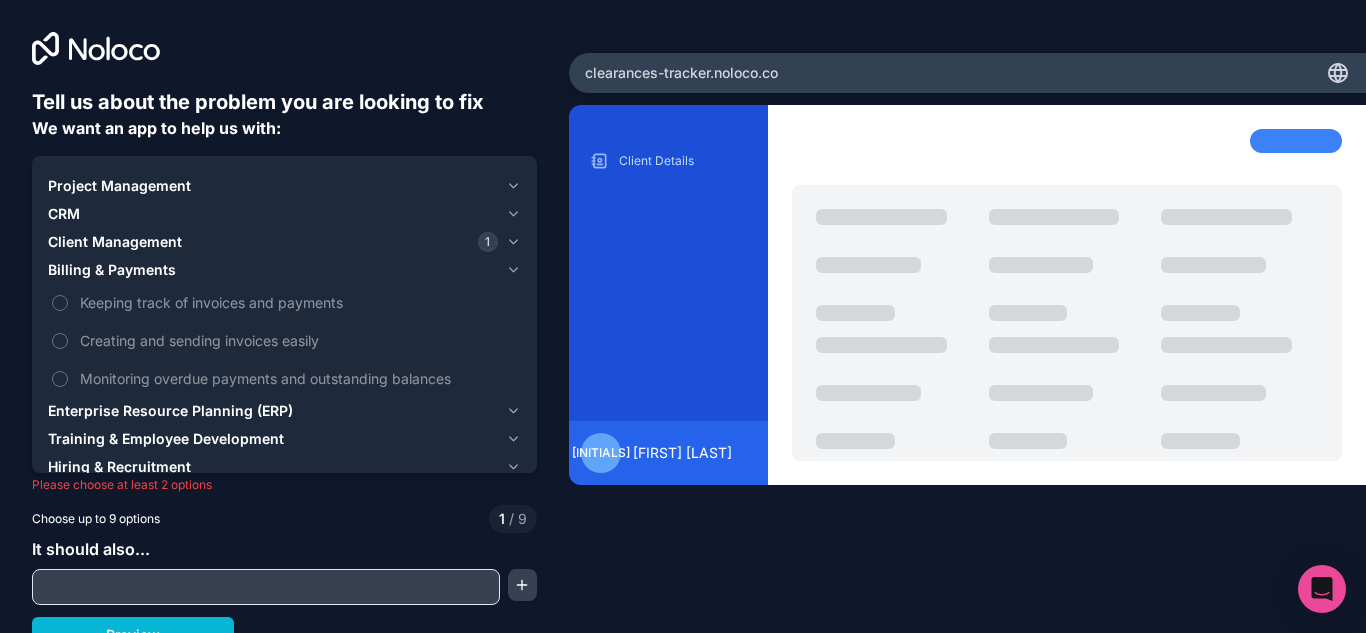 click on "Billing & Payments" at bounding box center (273, 270) 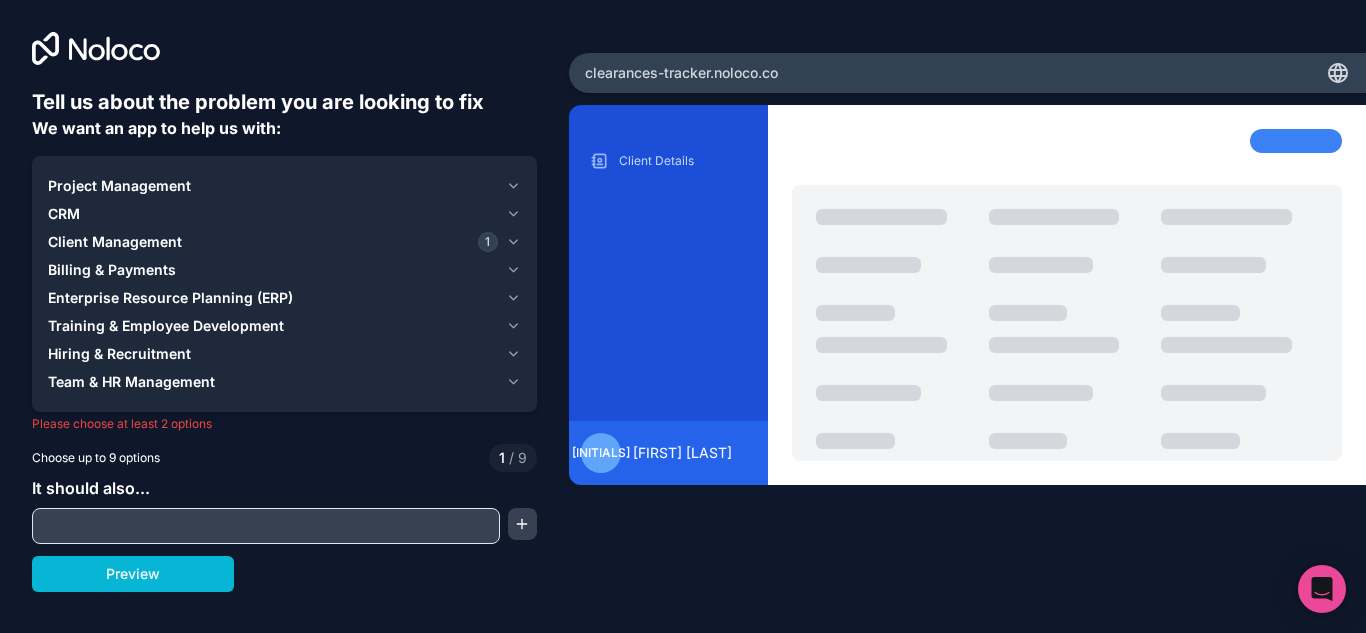 click on "Enterprise Resource Planning (ERP)" at bounding box center [170, 298] 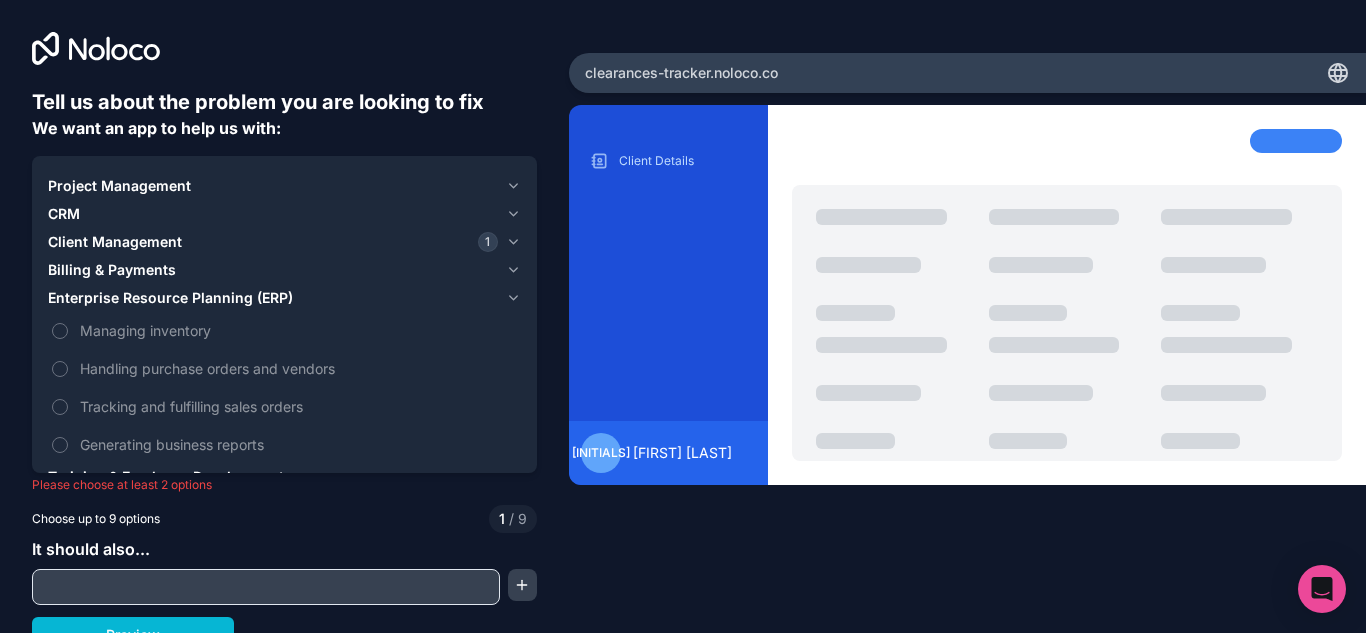 click on "Enterprise Resource Planning (ERP)" at bounding box center (170, 298) 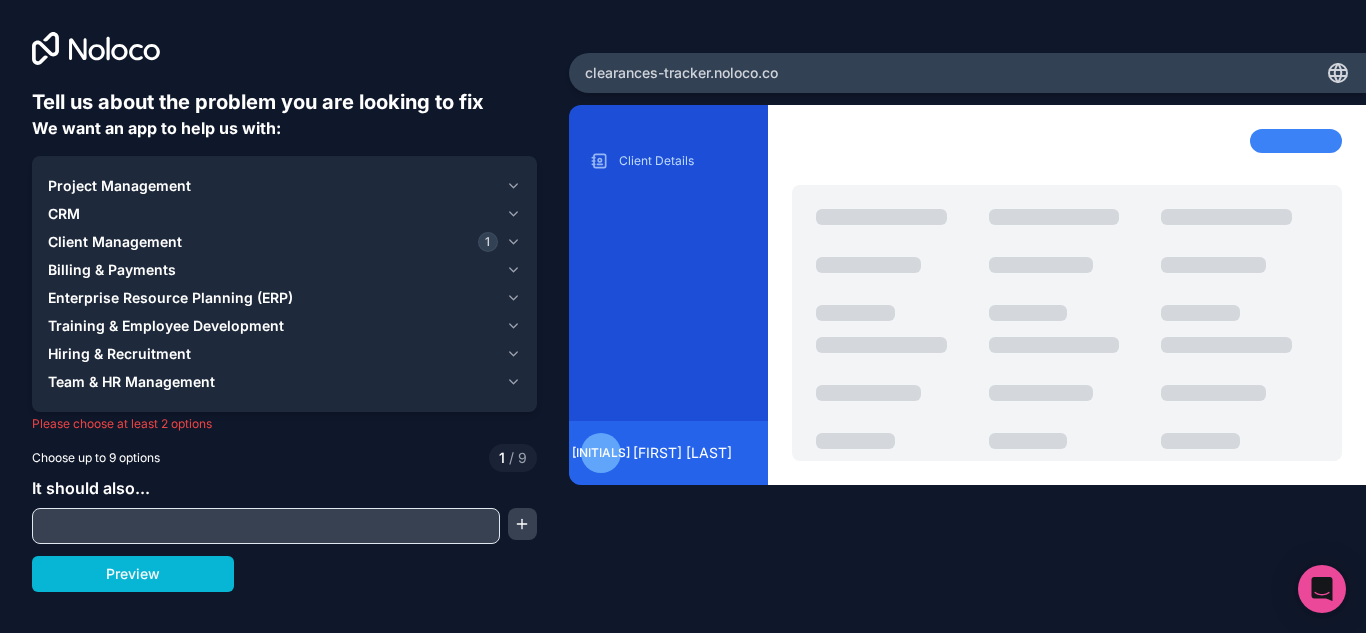 click on "Training & Employee Development" at bounding box center [166, 326] 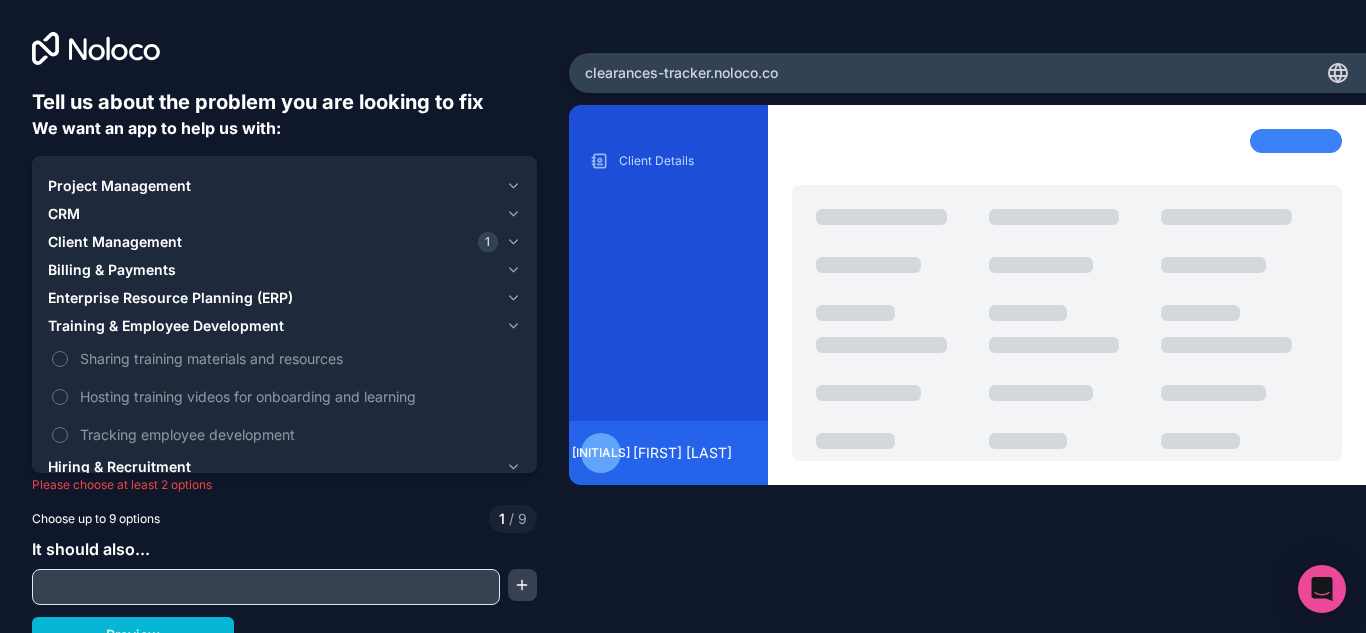 click on "Training & Employee Development" at bounding box center (166, 326) 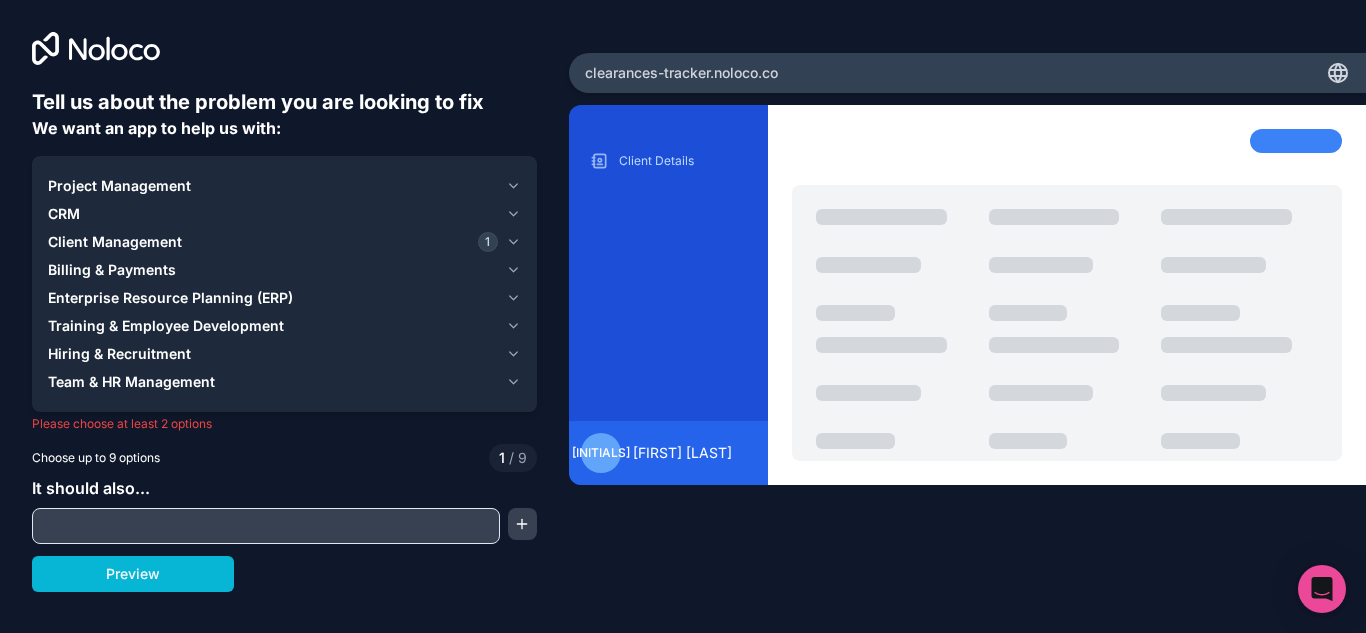 click on "Hiring & Recruitment" at bounding box center [273, 354] 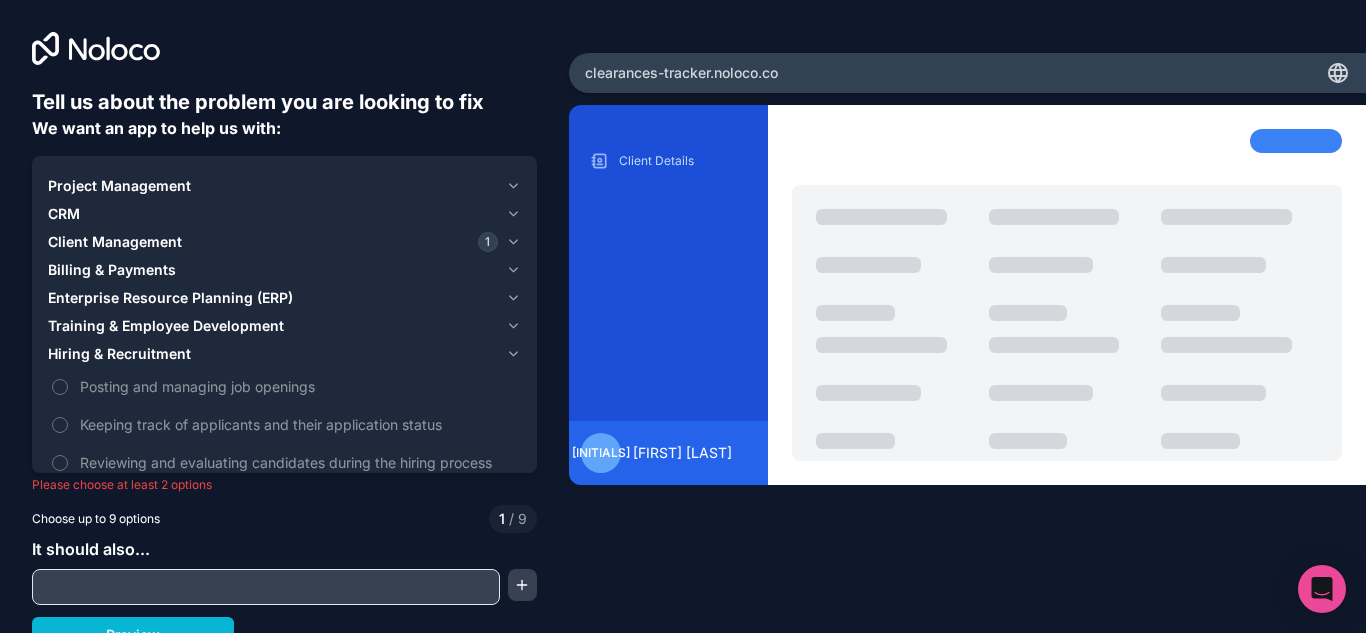 scroll, scrollTop: 20, scrollLeft: 0, axis: vertical 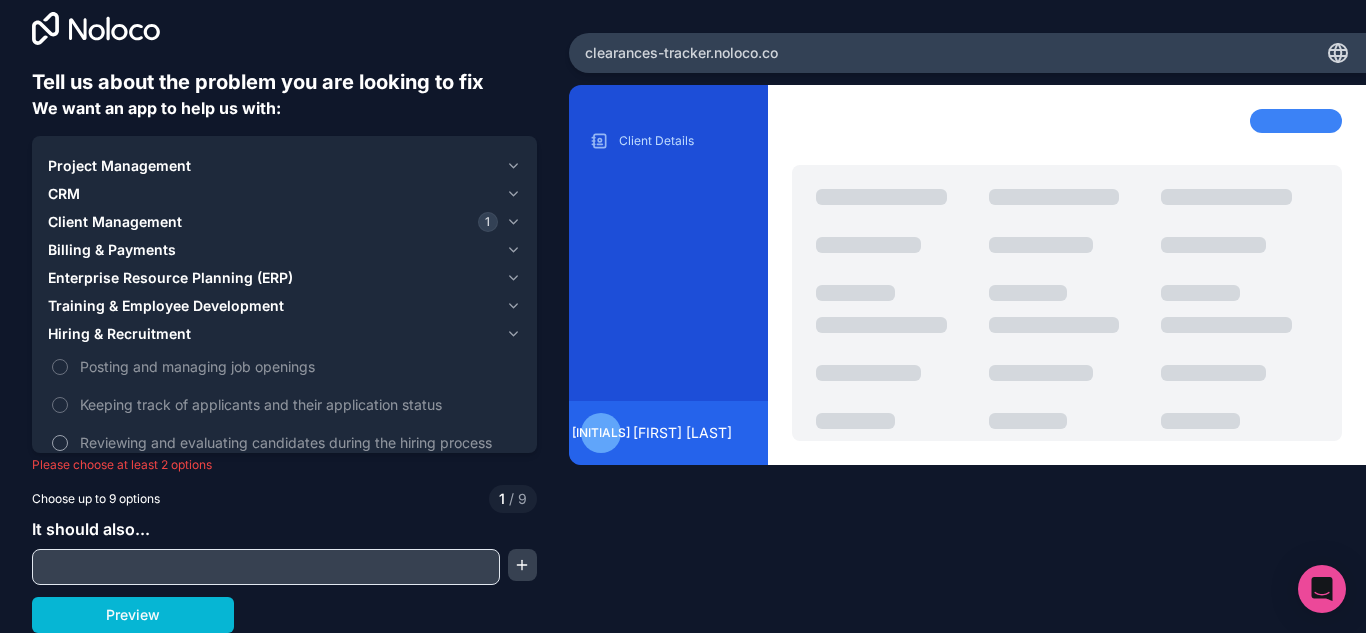click on "Reviewing and evaluating candidates during the hiring process" at bounding box center (298, 442) 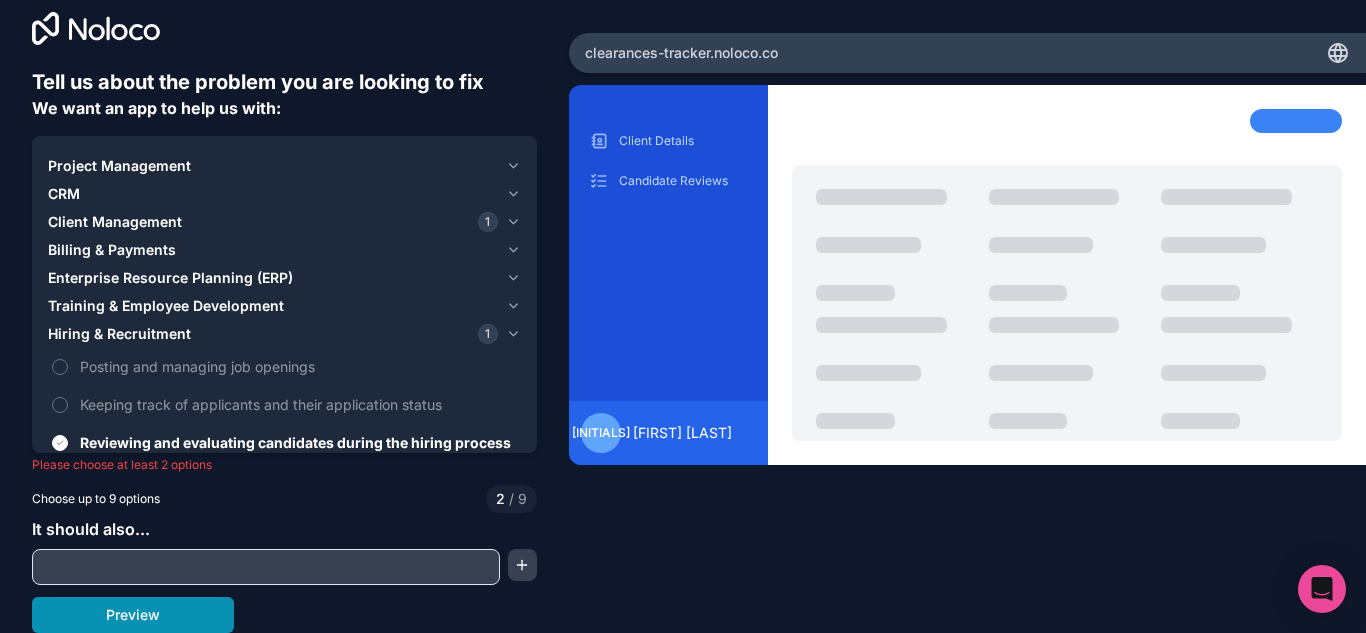 click on "Preview" at bounding box center [133, 615] 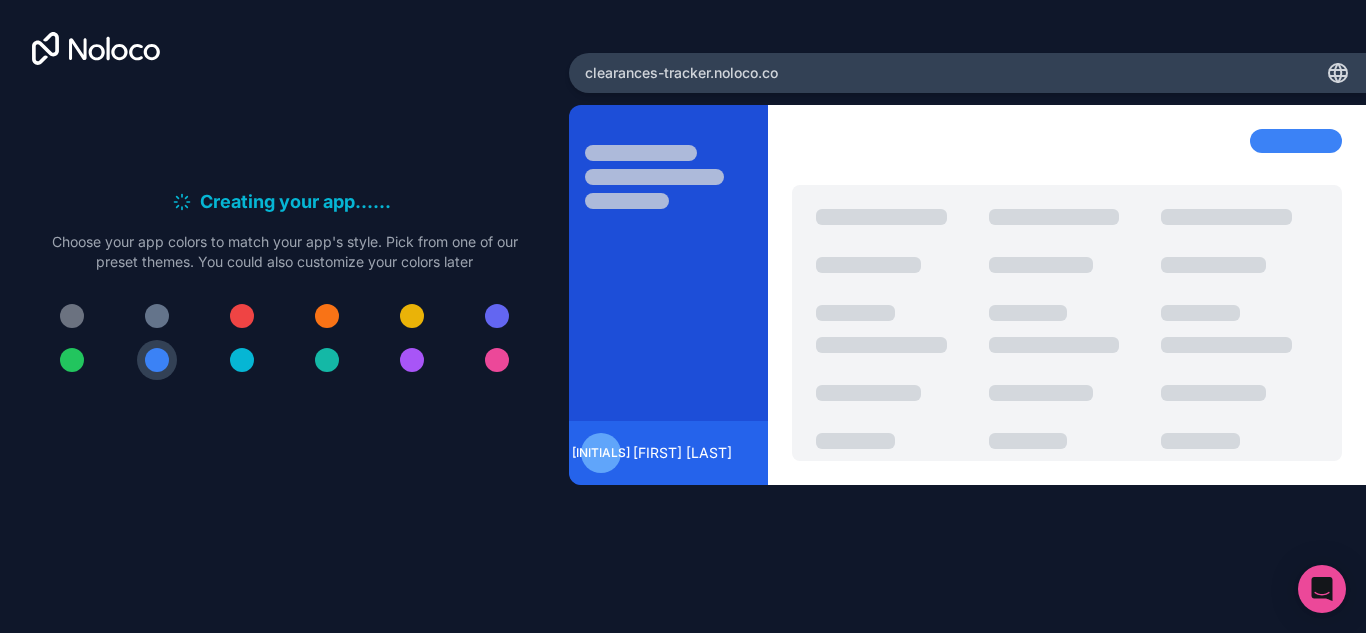 scroll, scrollTop: 0, scrollLeft: 0, axis: both 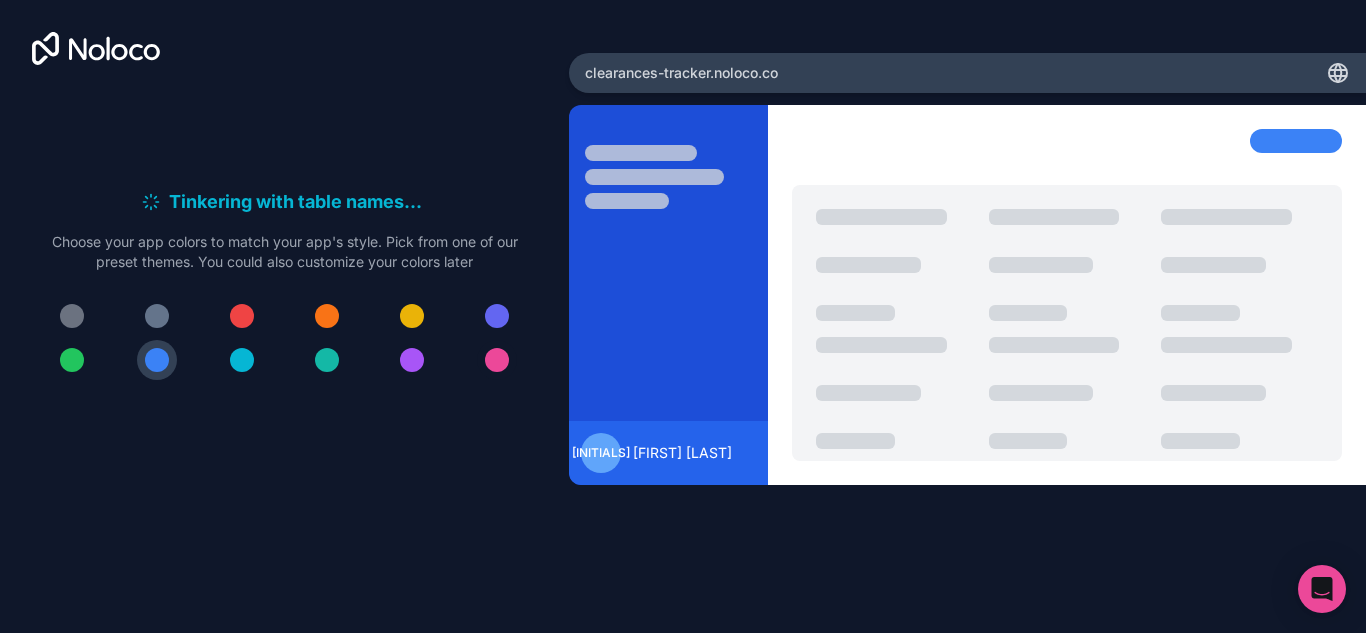 click at bounding box center [497, 360] 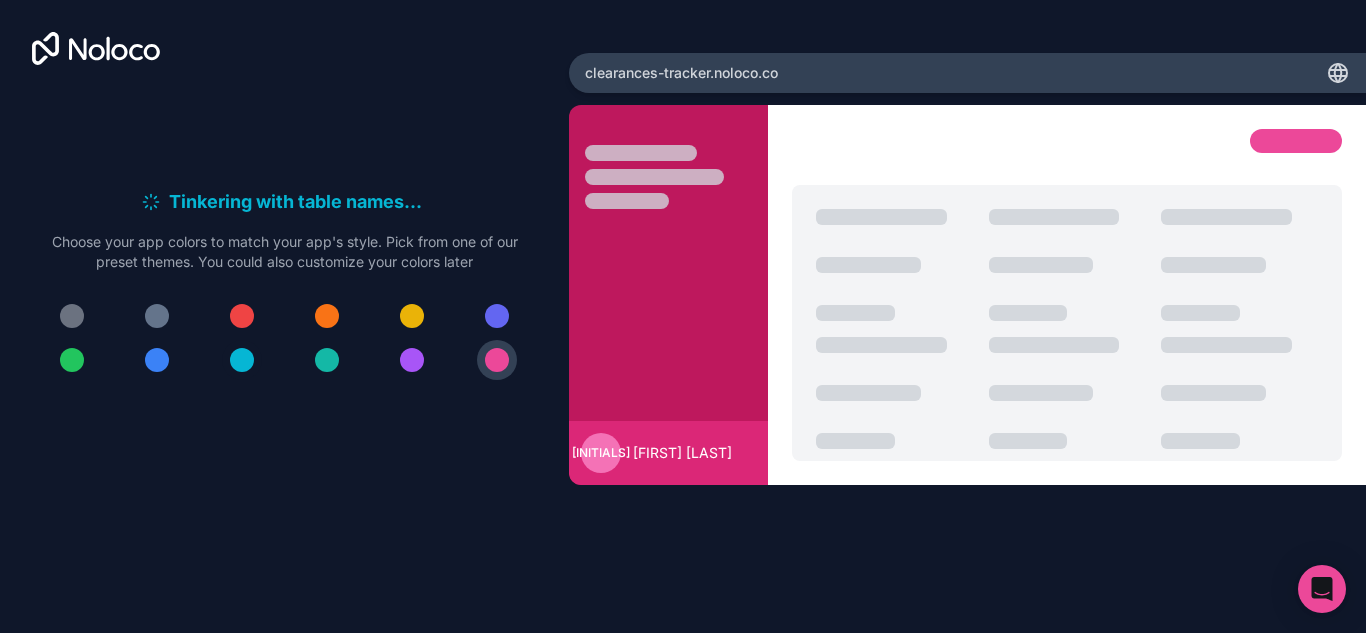 click at bounding box center [242, 360] 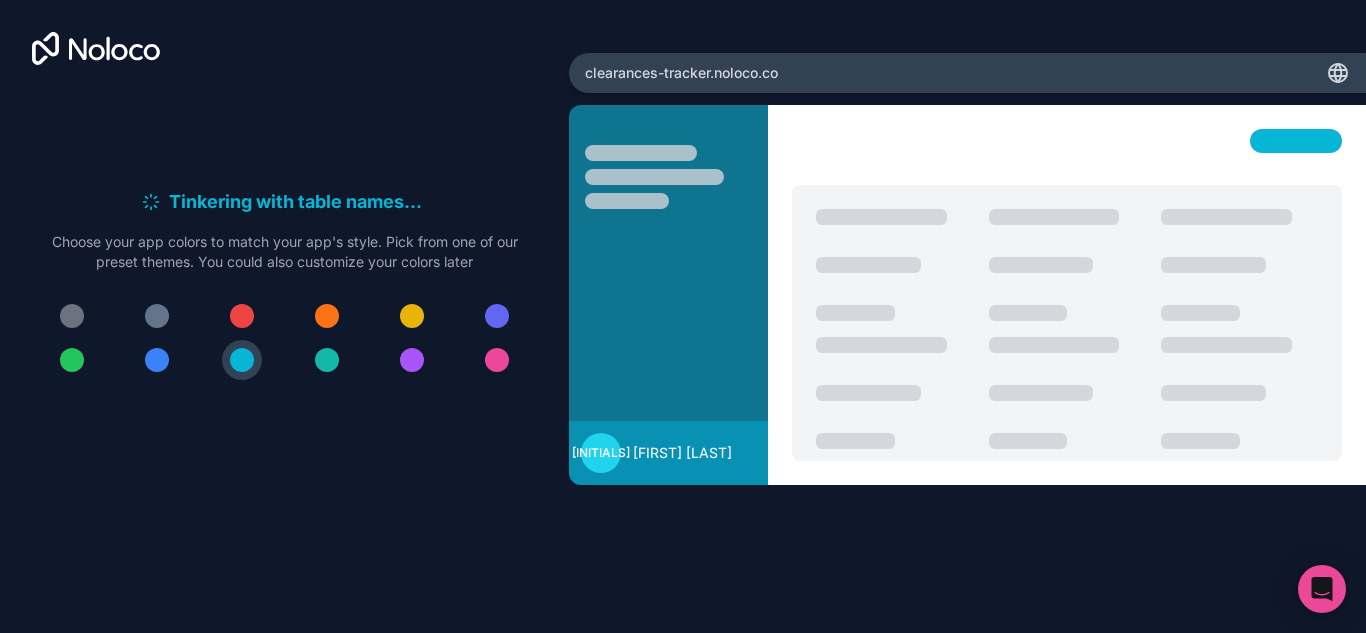 click at bounding box center (327, 360) 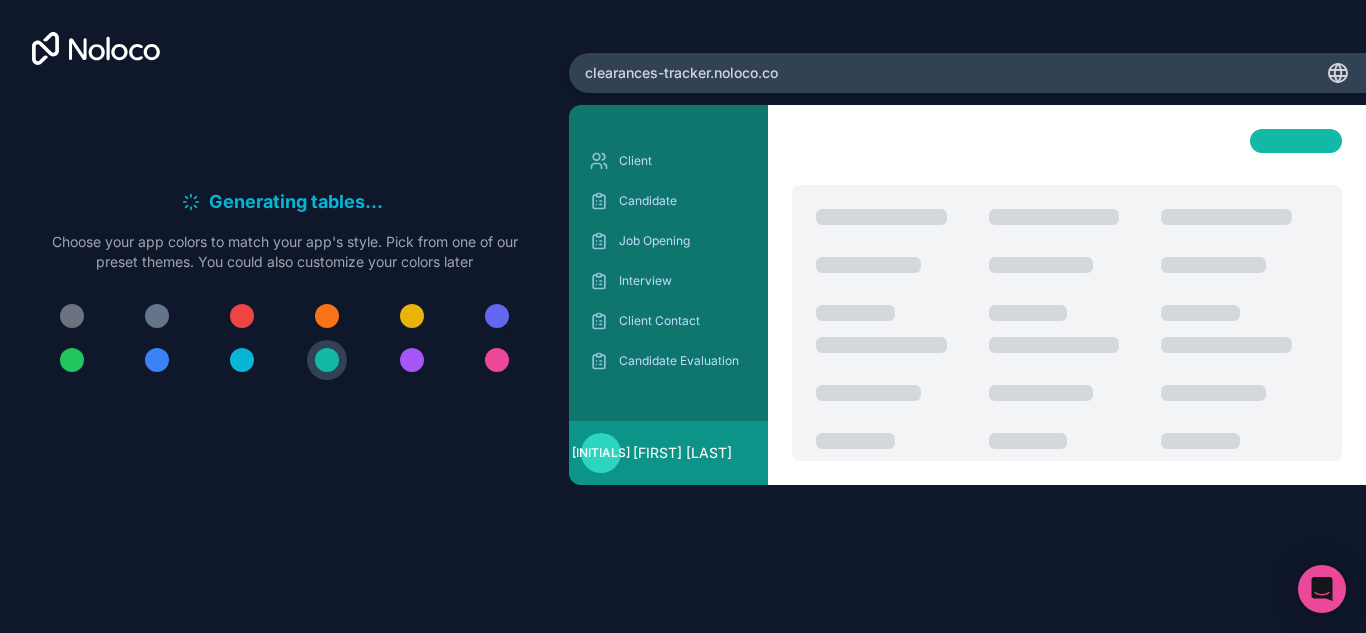 click at bounding box center [497, 316] 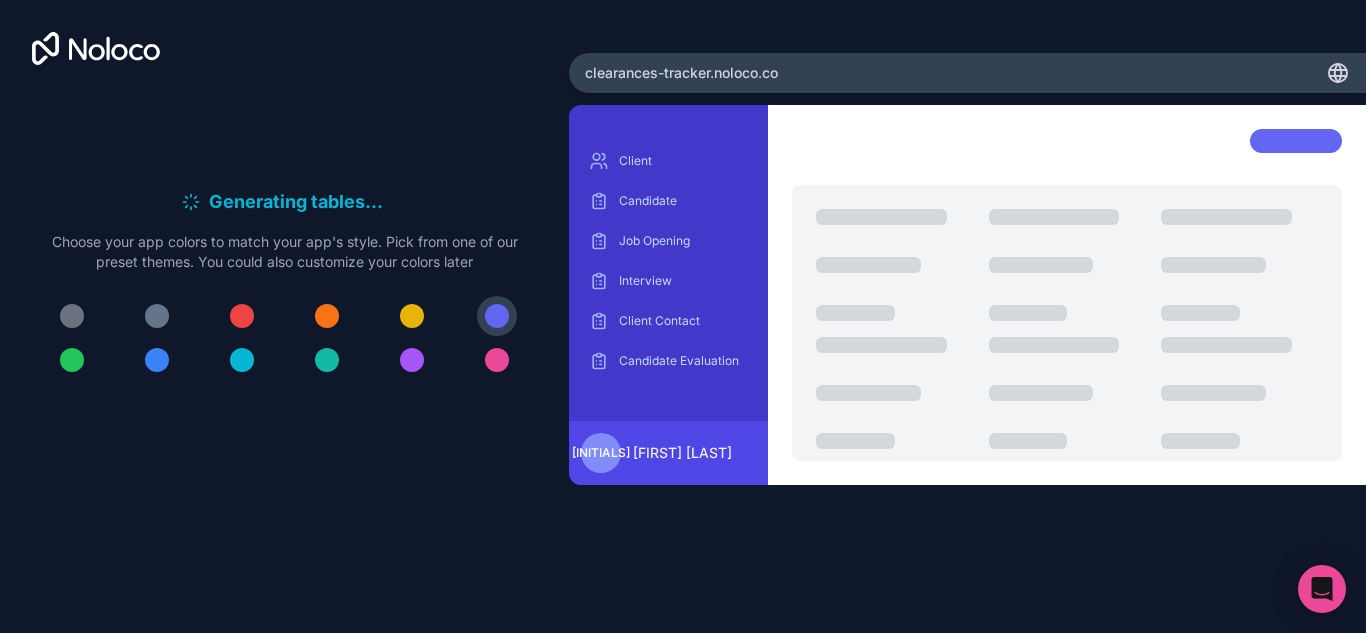 click at bounding box center [157, 360] 